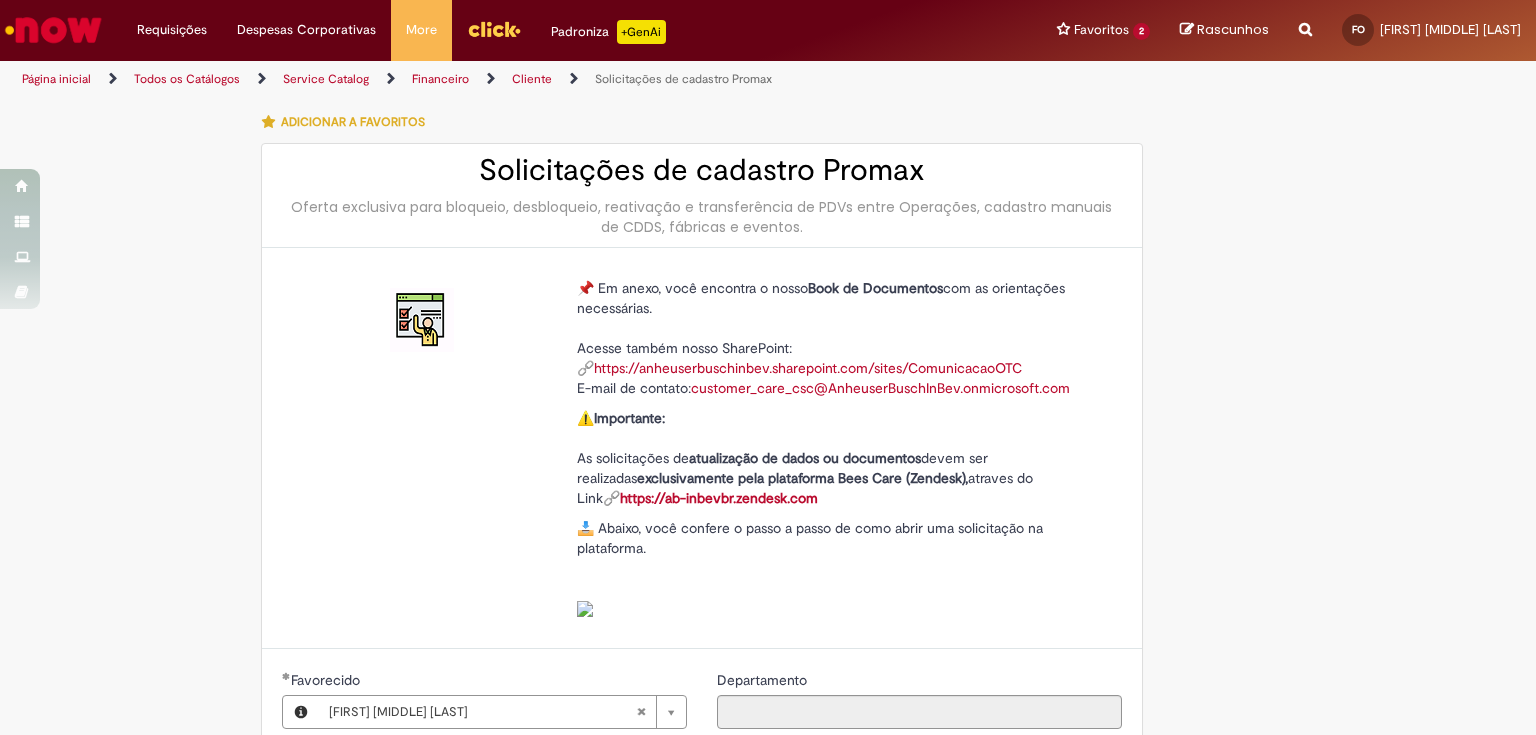 scroll, scrollTop: 0, scrollLeft: 0, axis: both 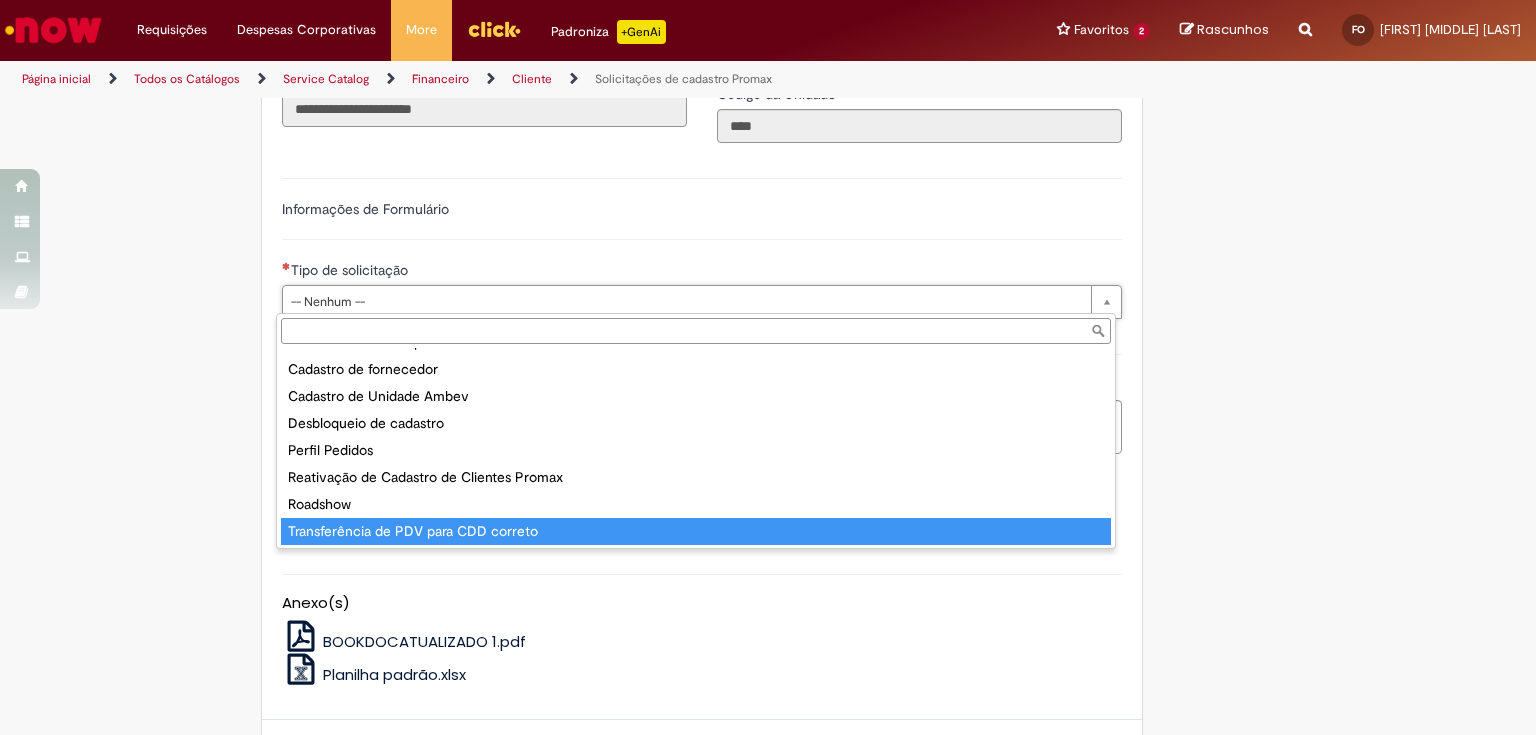 type on "**********" 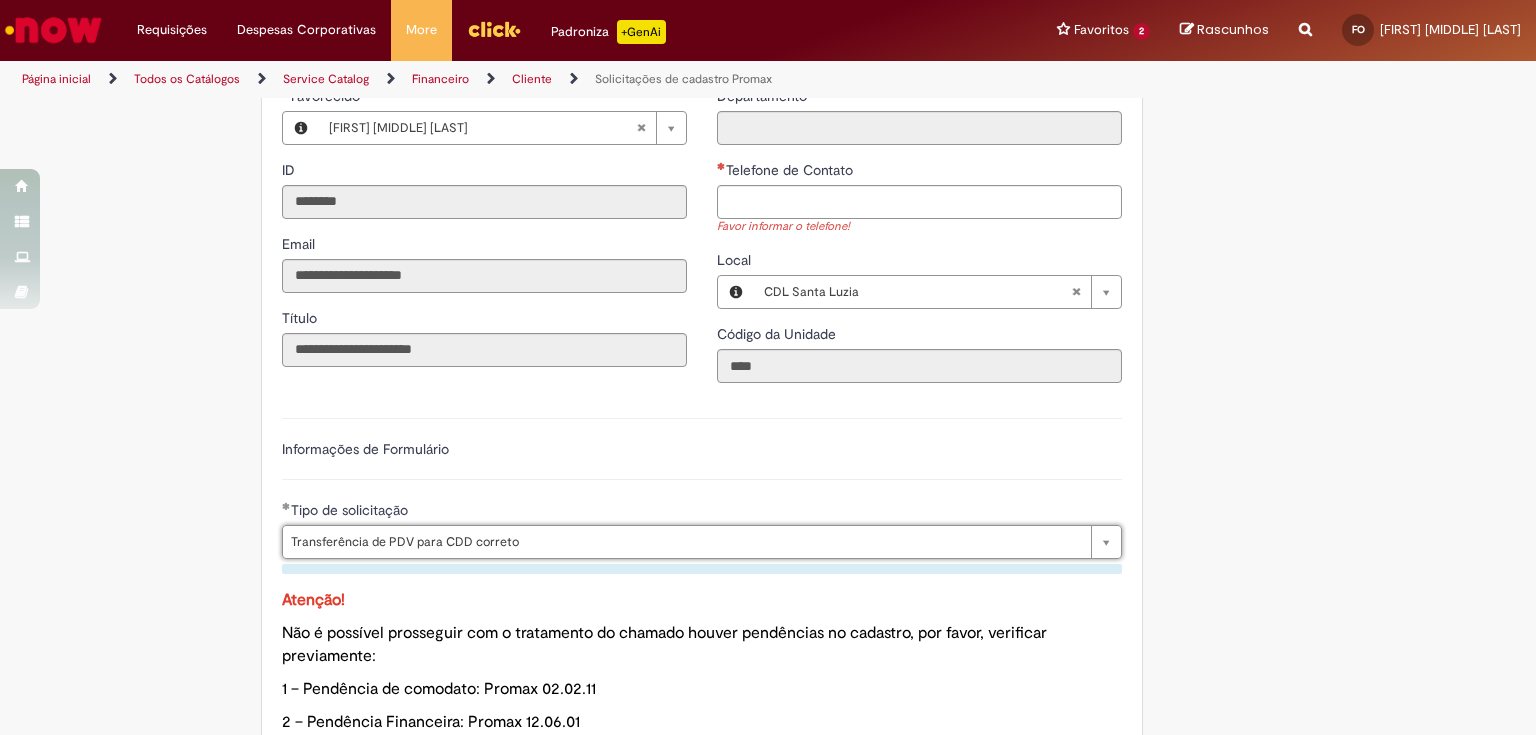 scroll, scrollTop: 1064, scrollLeft: 0, axis: vertical 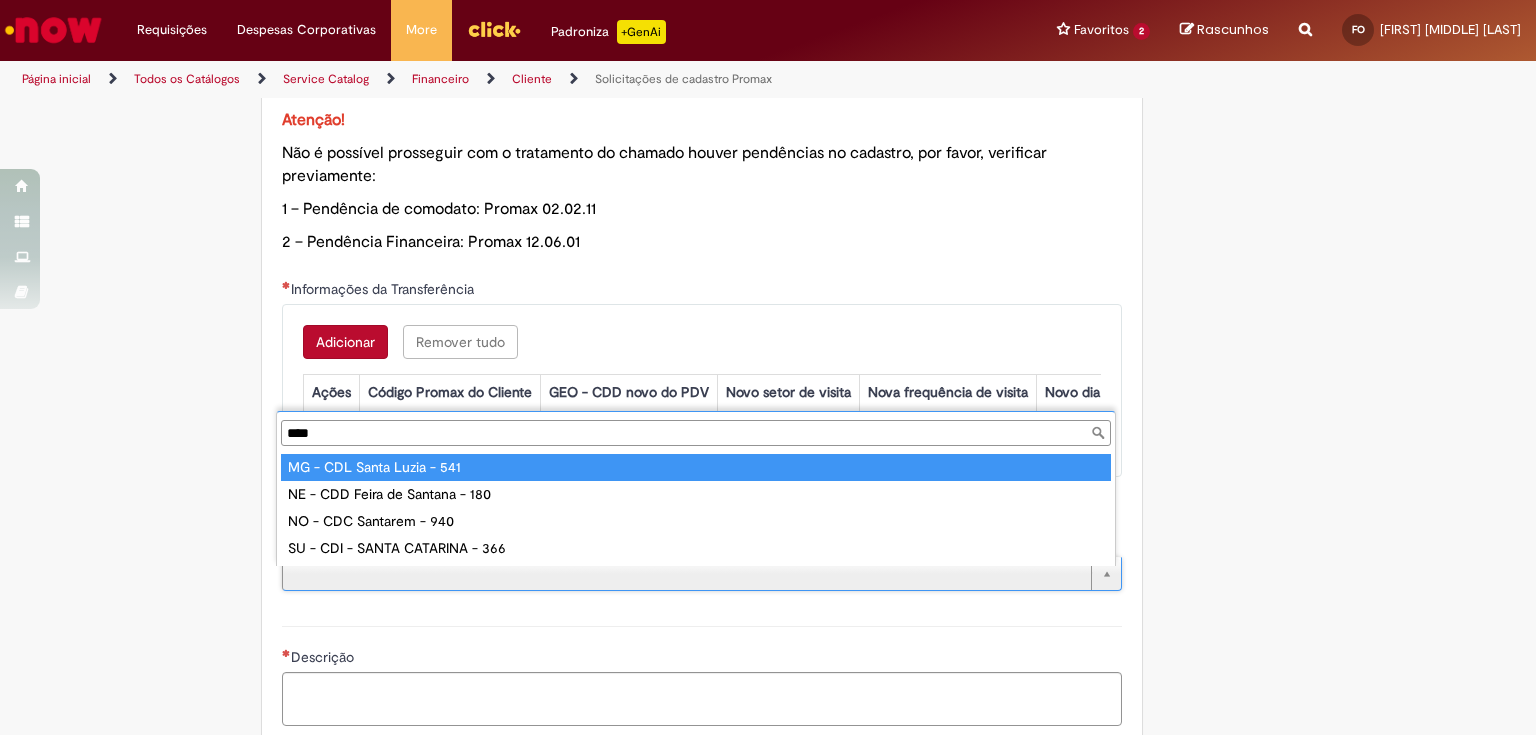 type on "****" 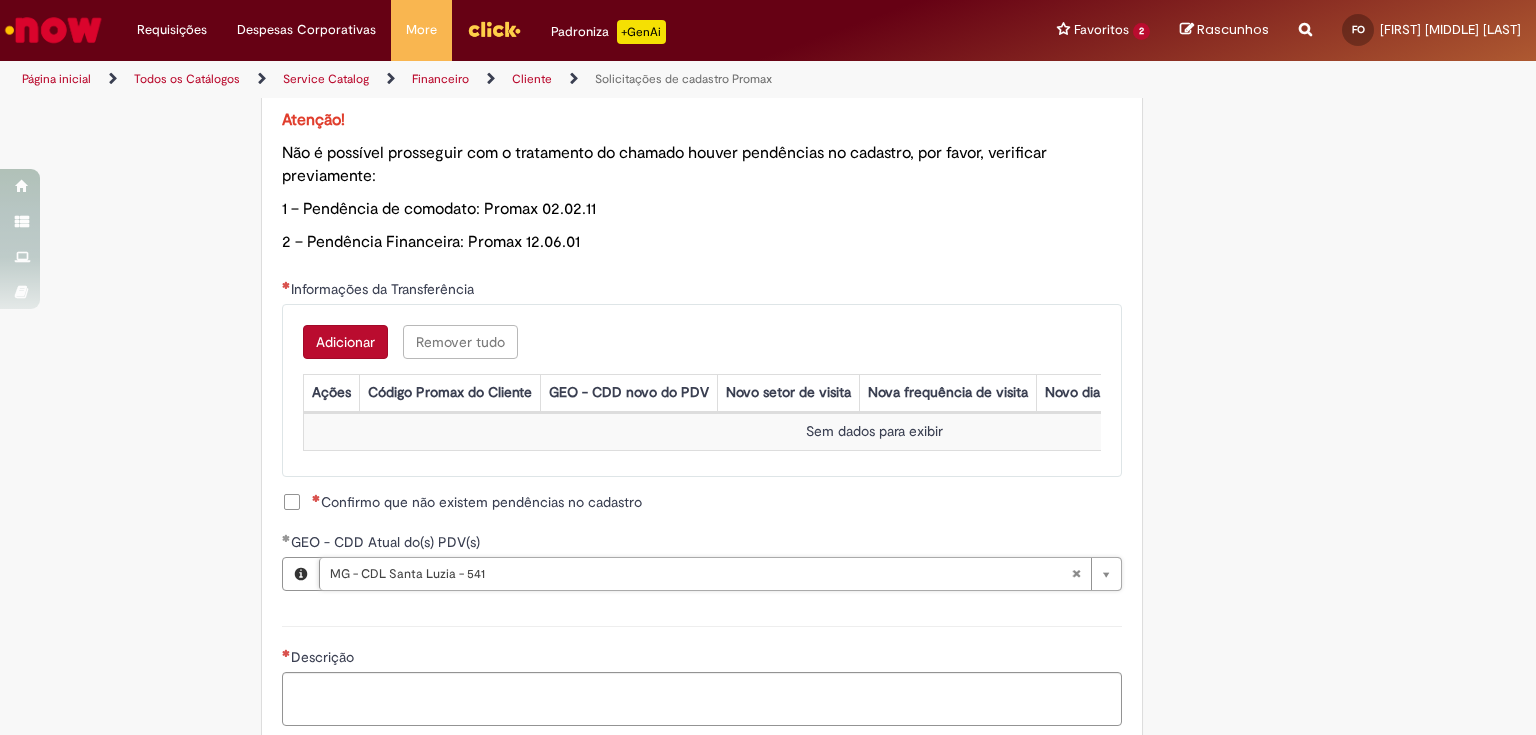 click on "Adicionar" at bounding box center [345, 342] 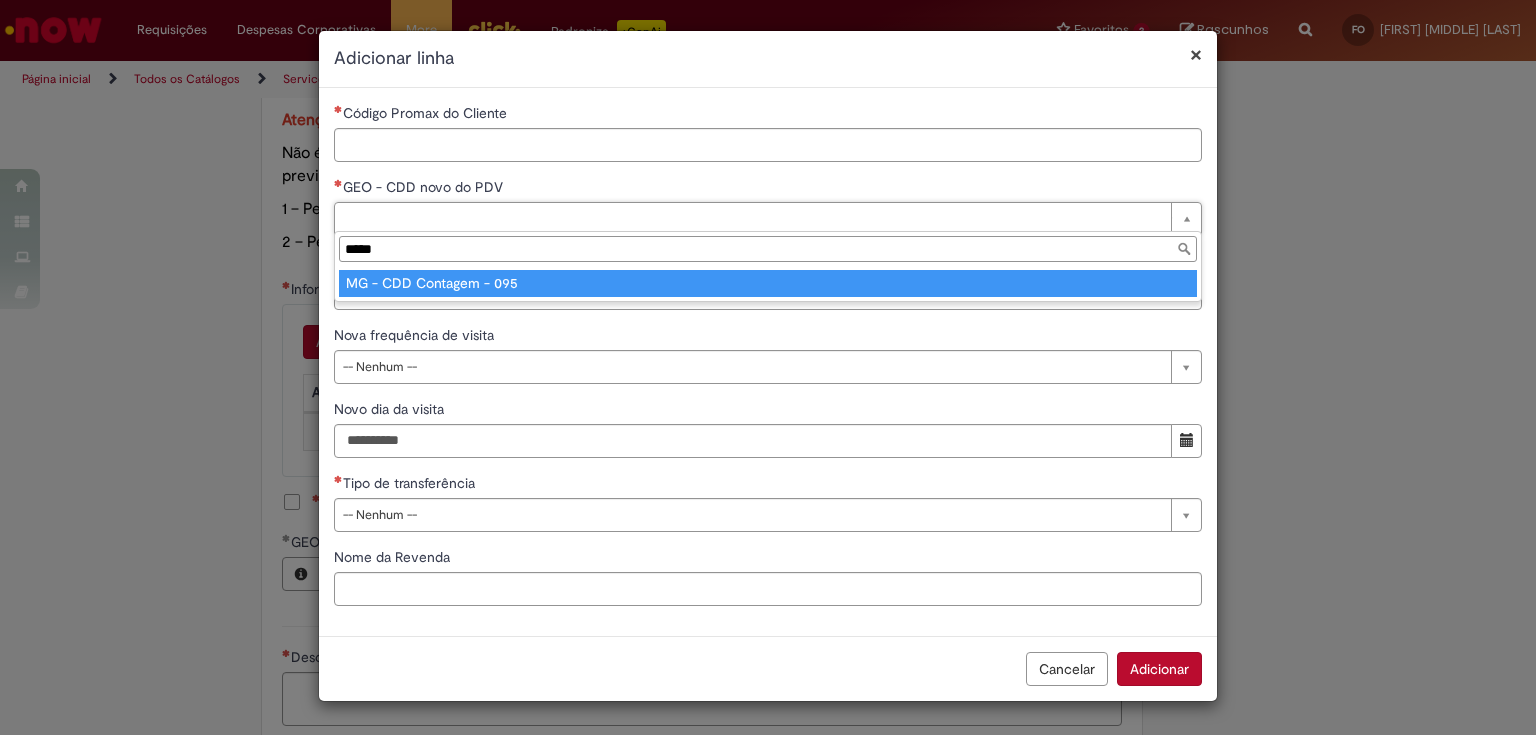 type on "*****" 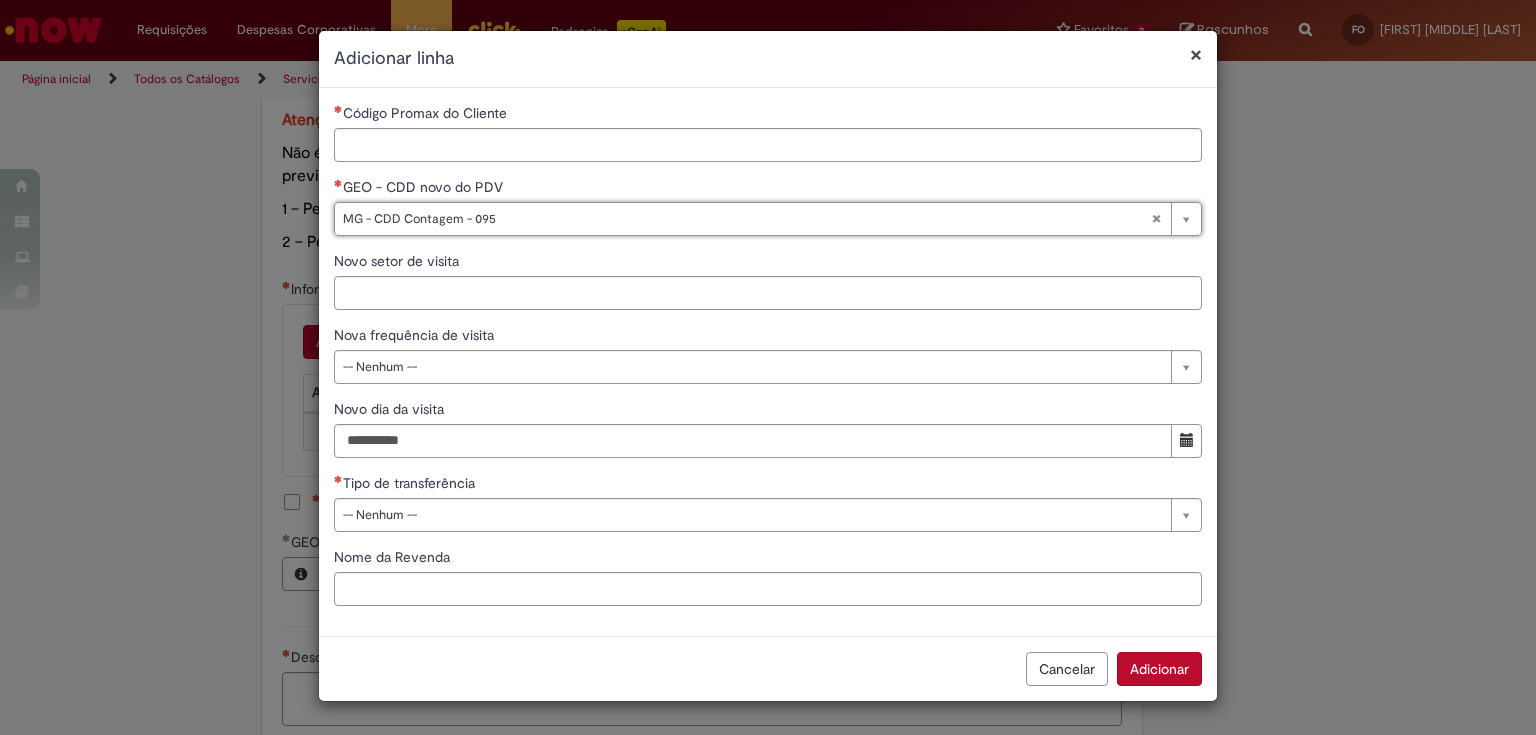 type on "**********" 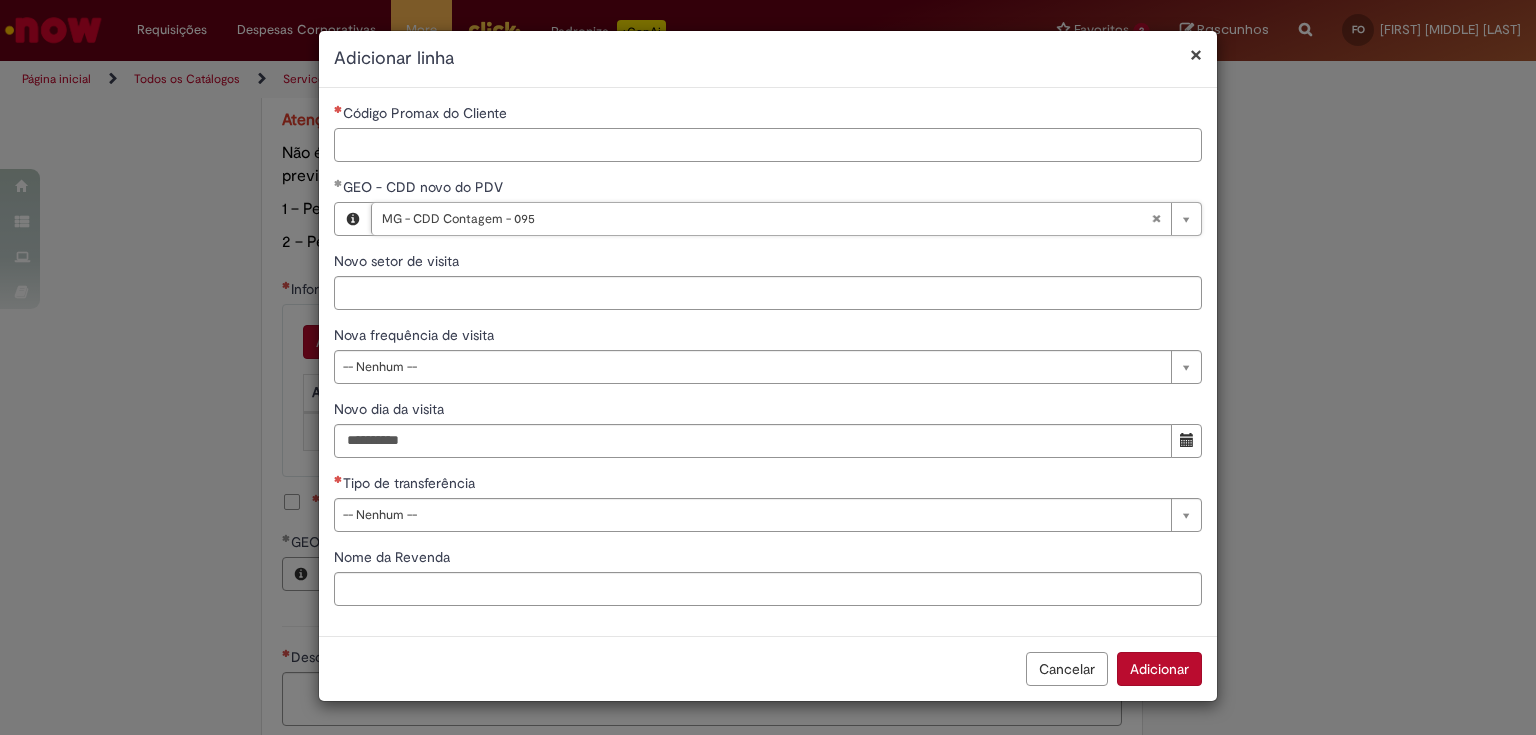 click on "Código Promax do Cliente" at bounding box center [768, 145] 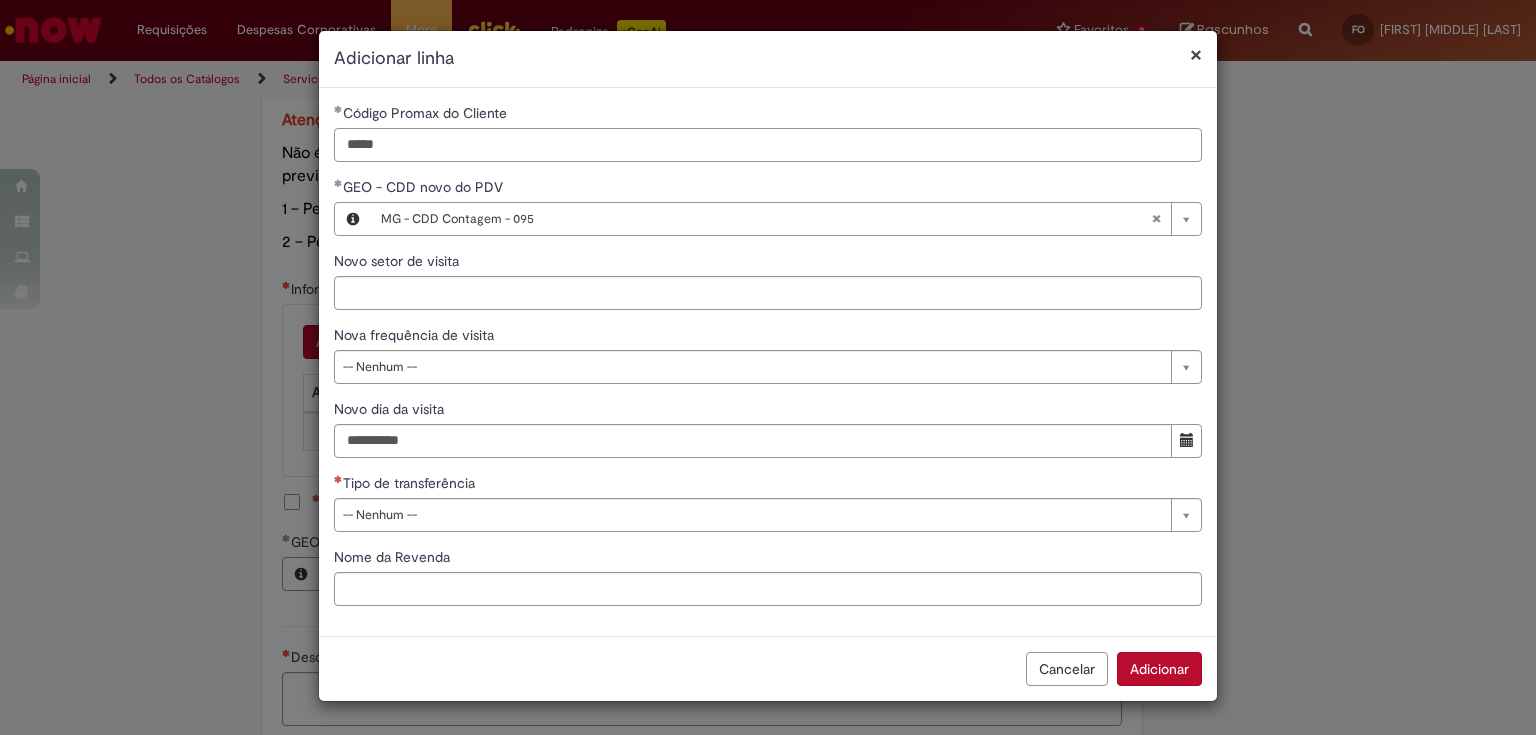 type on "*****" 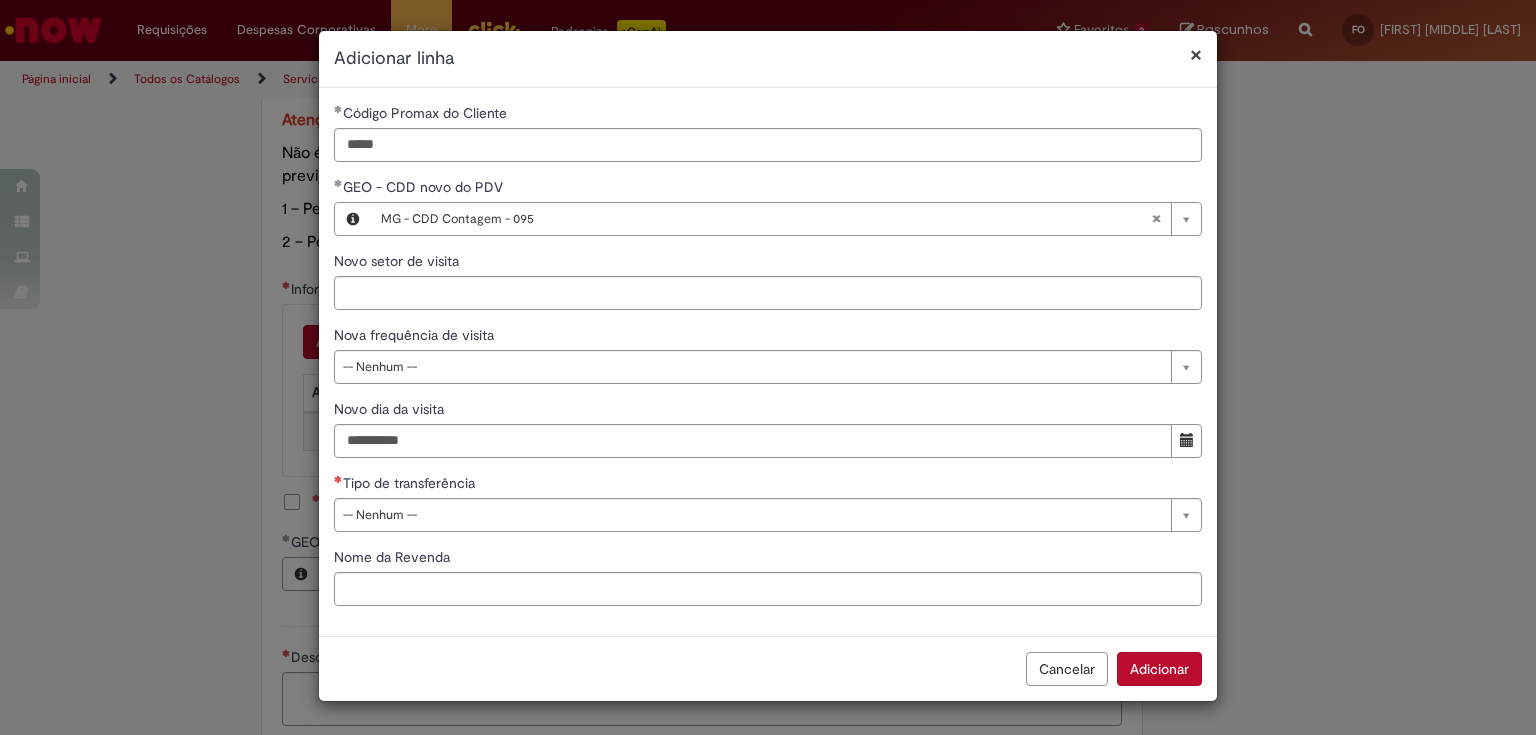 type 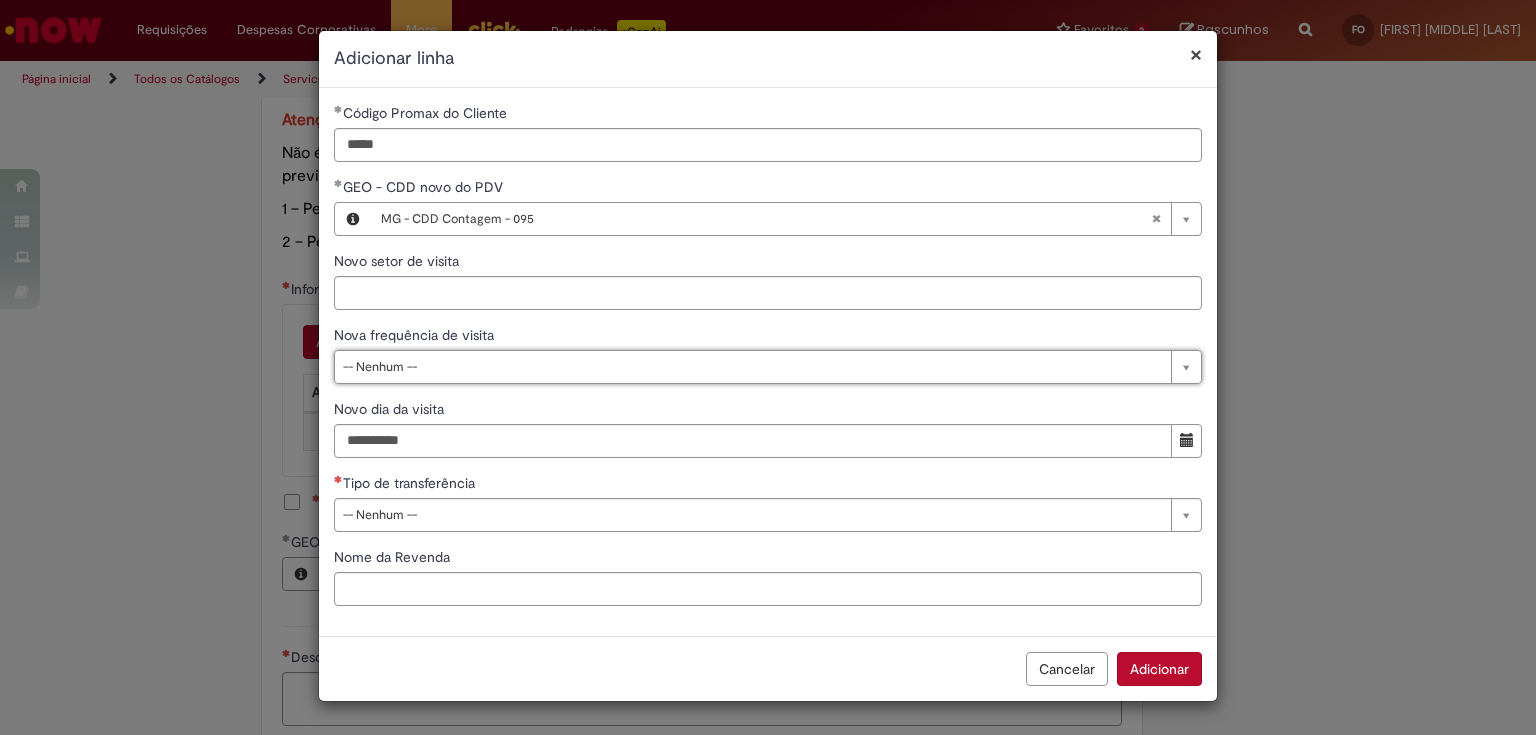 drag, startPoint x: 538, startPoint y: 373, endPoint x: 533, endPoint y: 392, distance: 19.646883 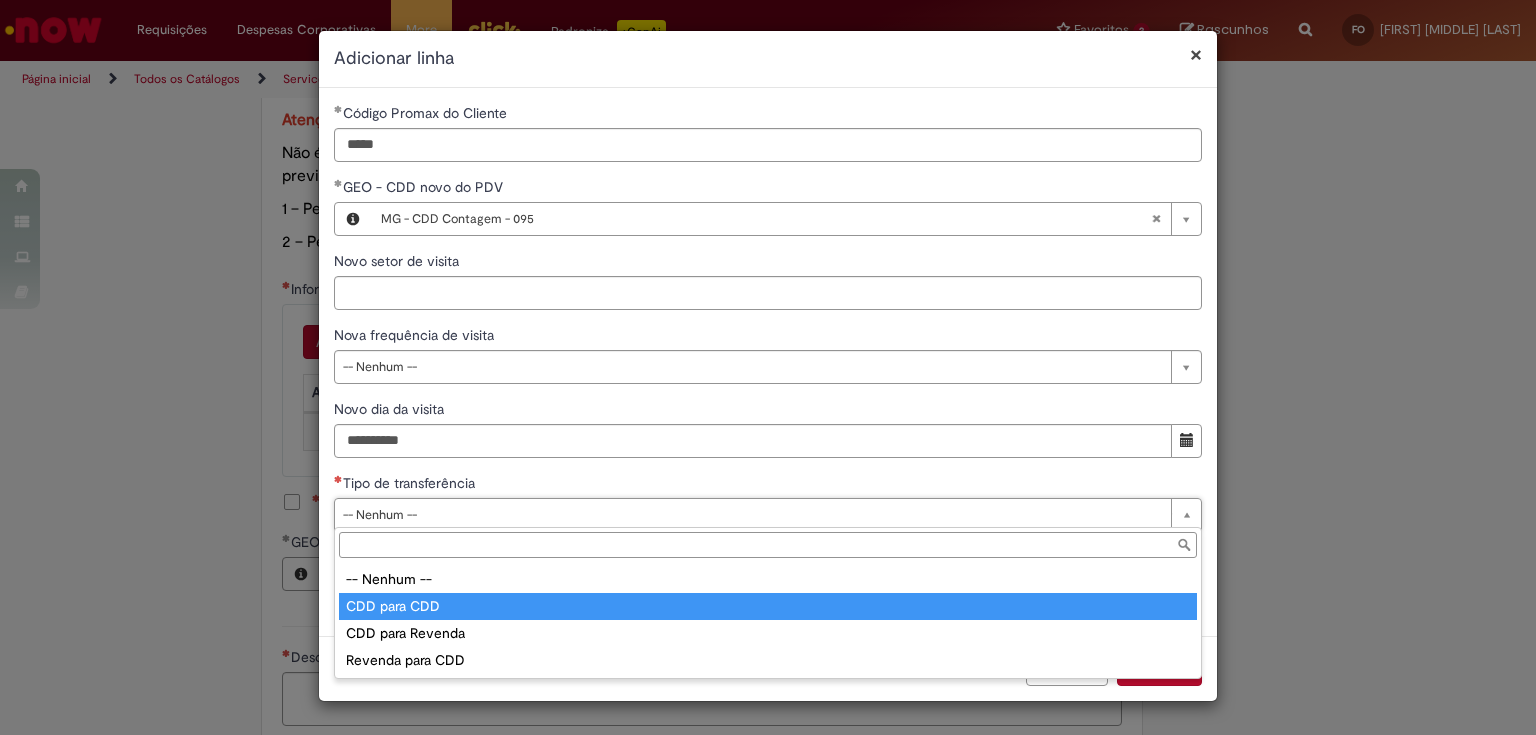 type on "**********" 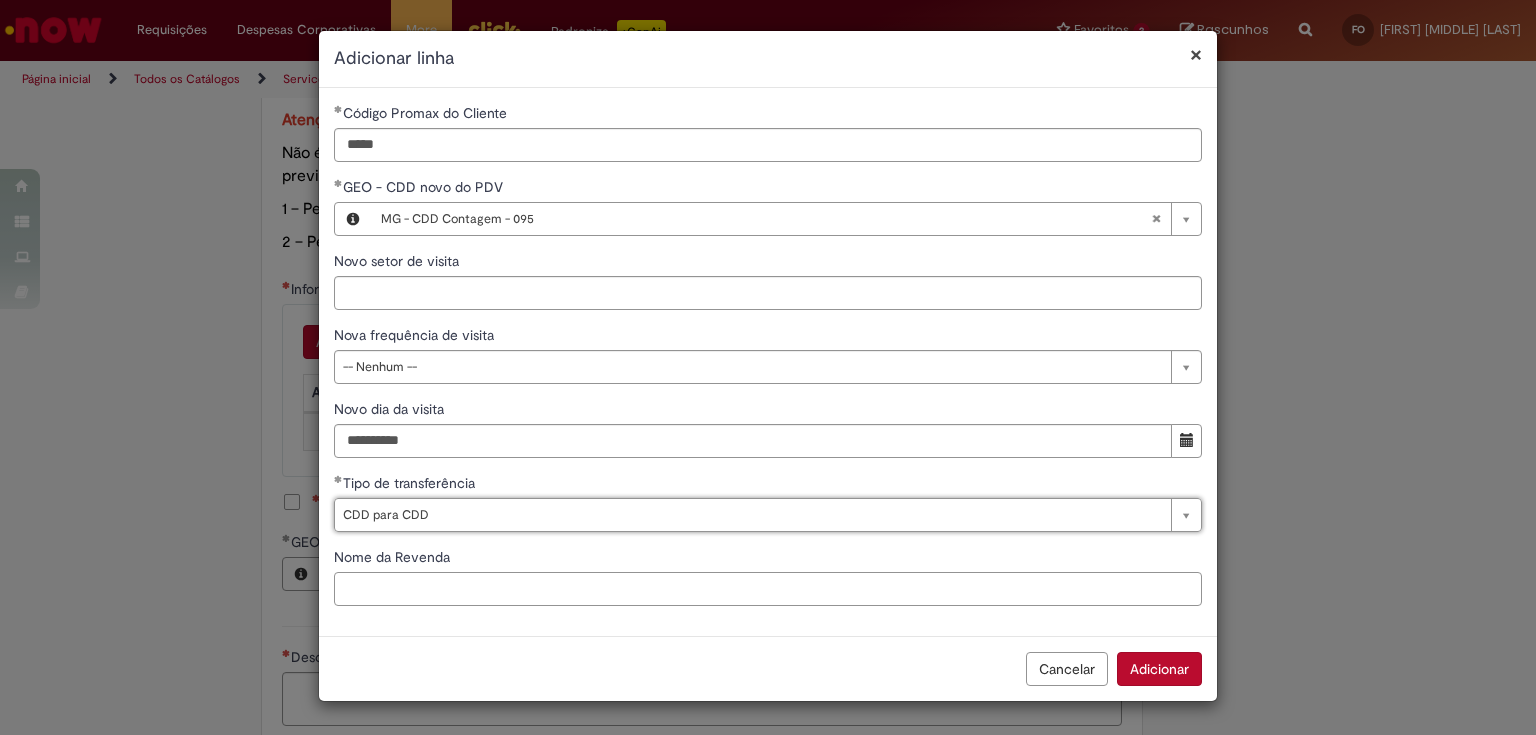 click on "Nome da Revenda" at bounding box center [768, 589] 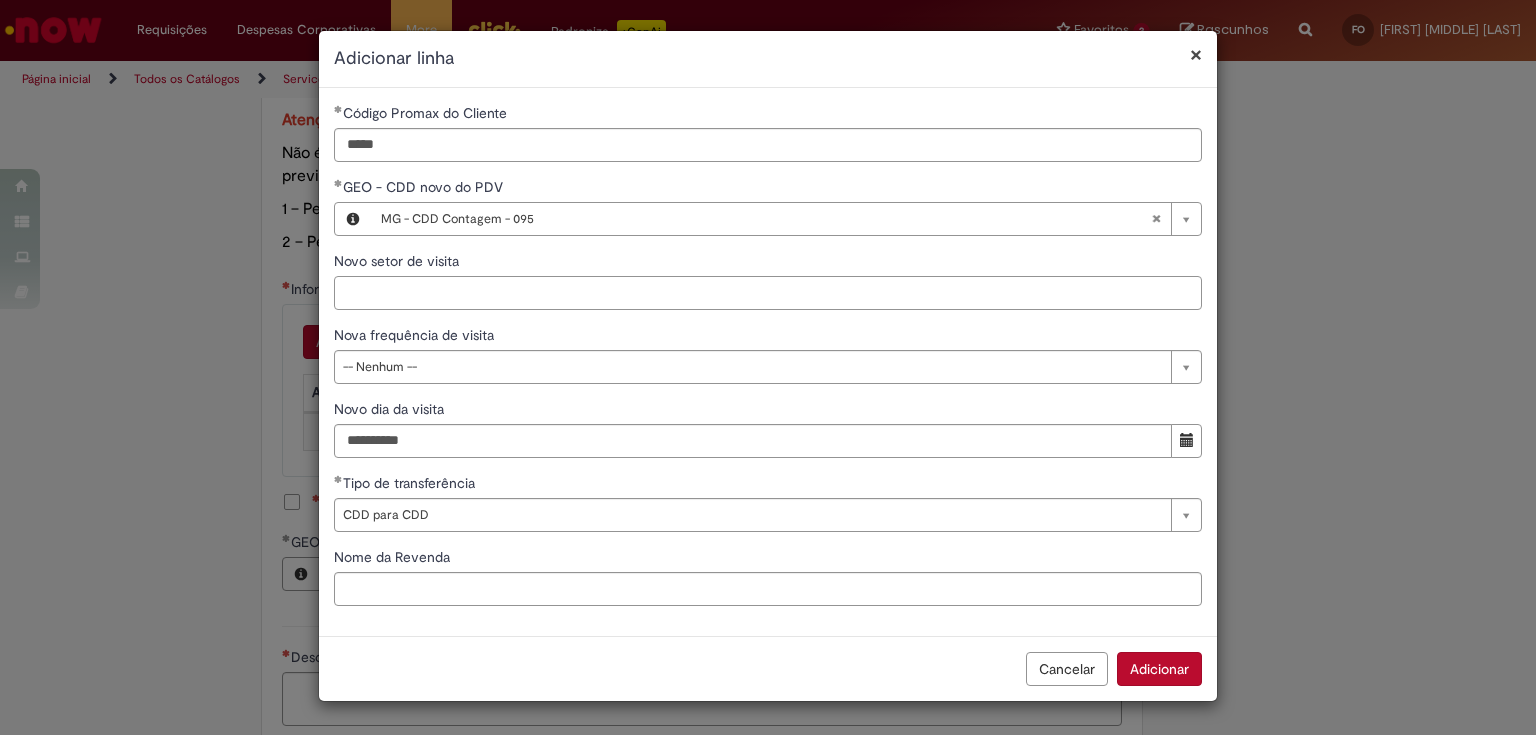 click on "Novo setor de visita" at bounding box center (768, 293) 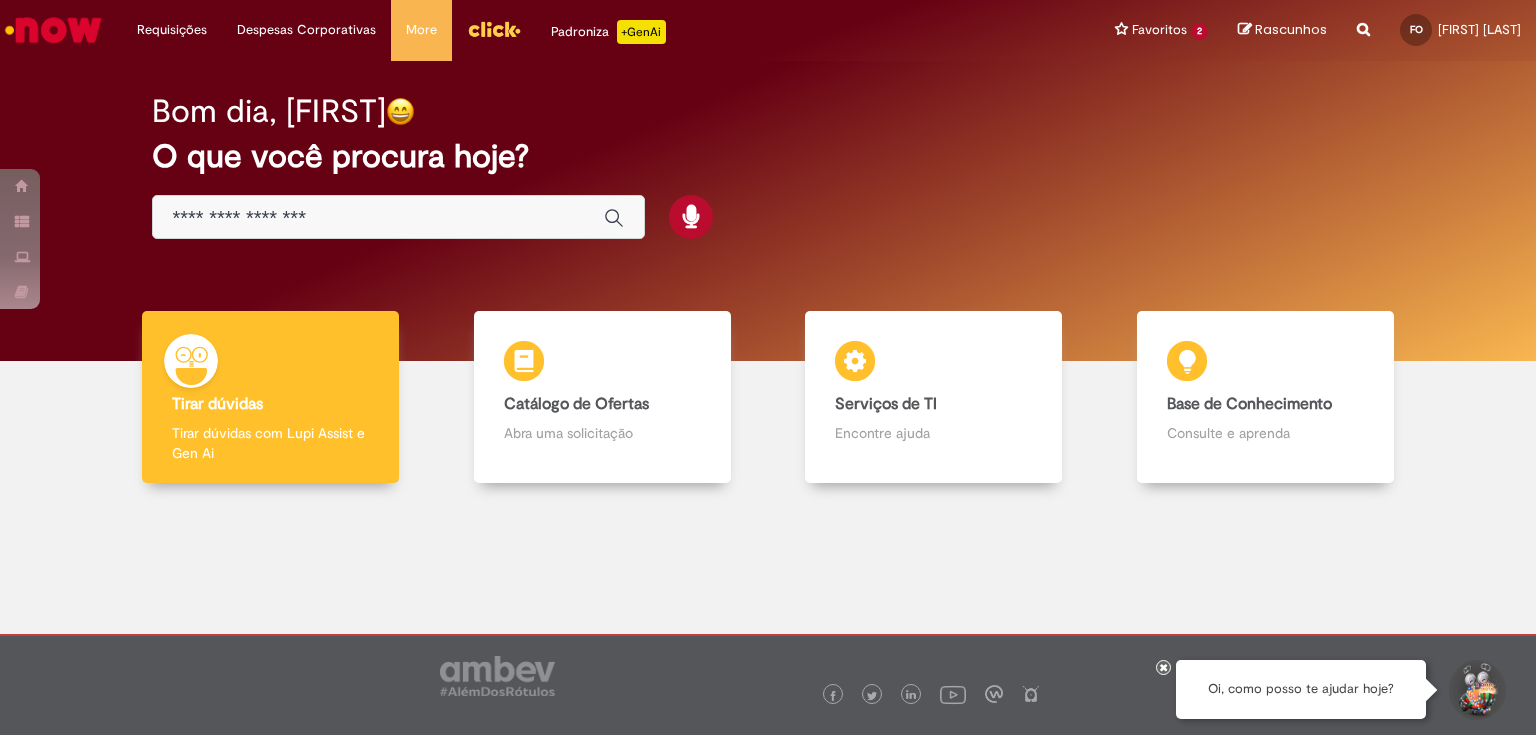 scroll, scrollTop: 0, scrollLeft: 0, axis: both 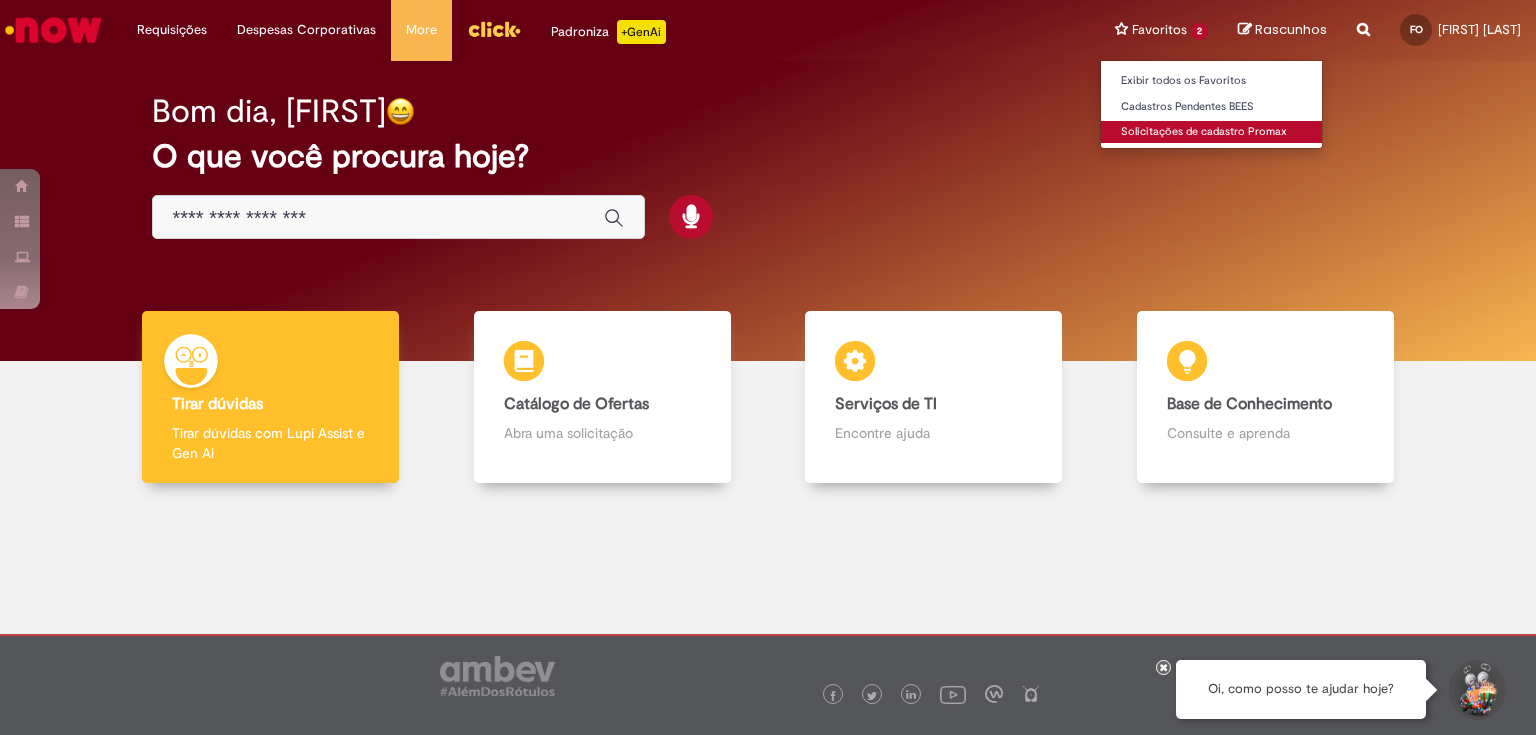 click on "Solicitações de cadastro Promax" at bounding box center [1211, 132] 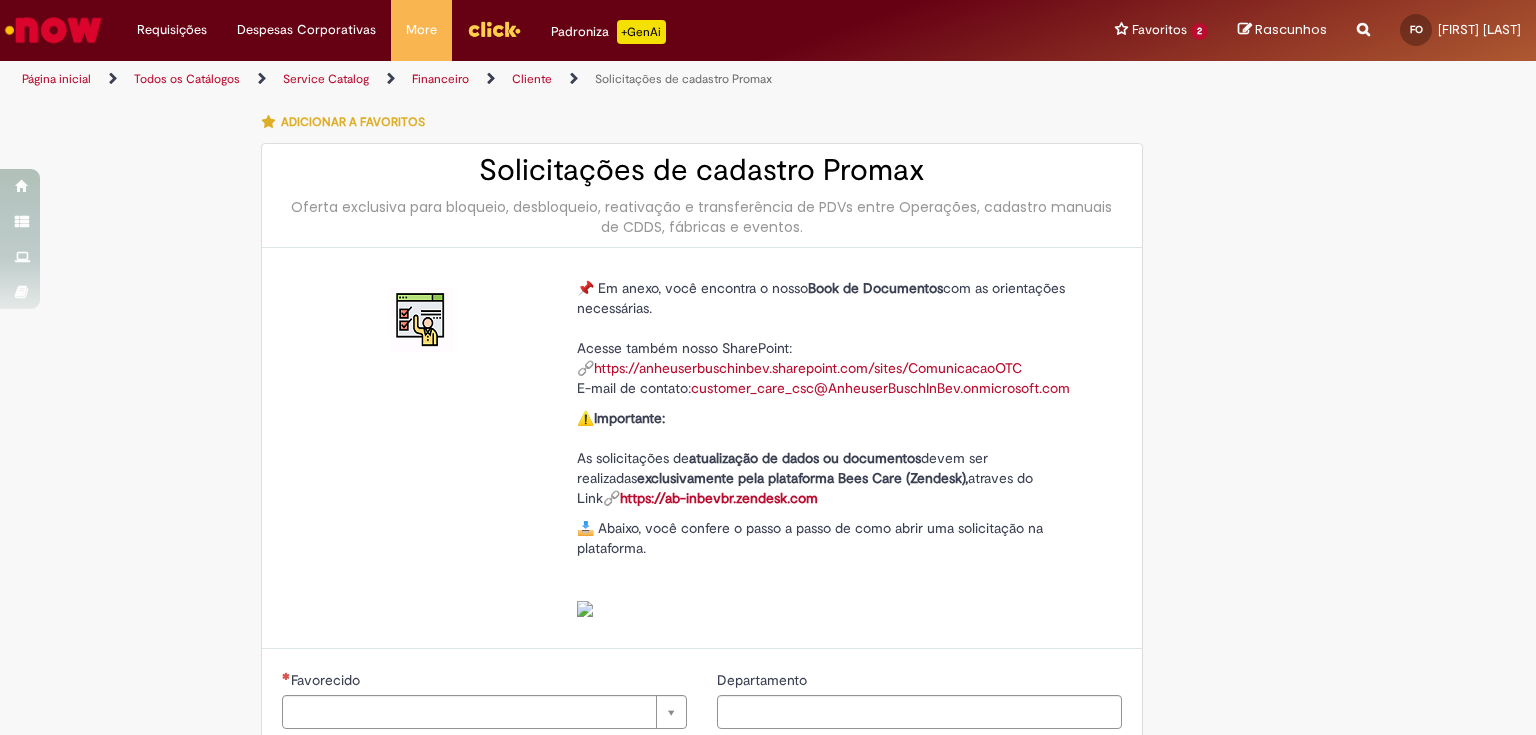 type on "********" 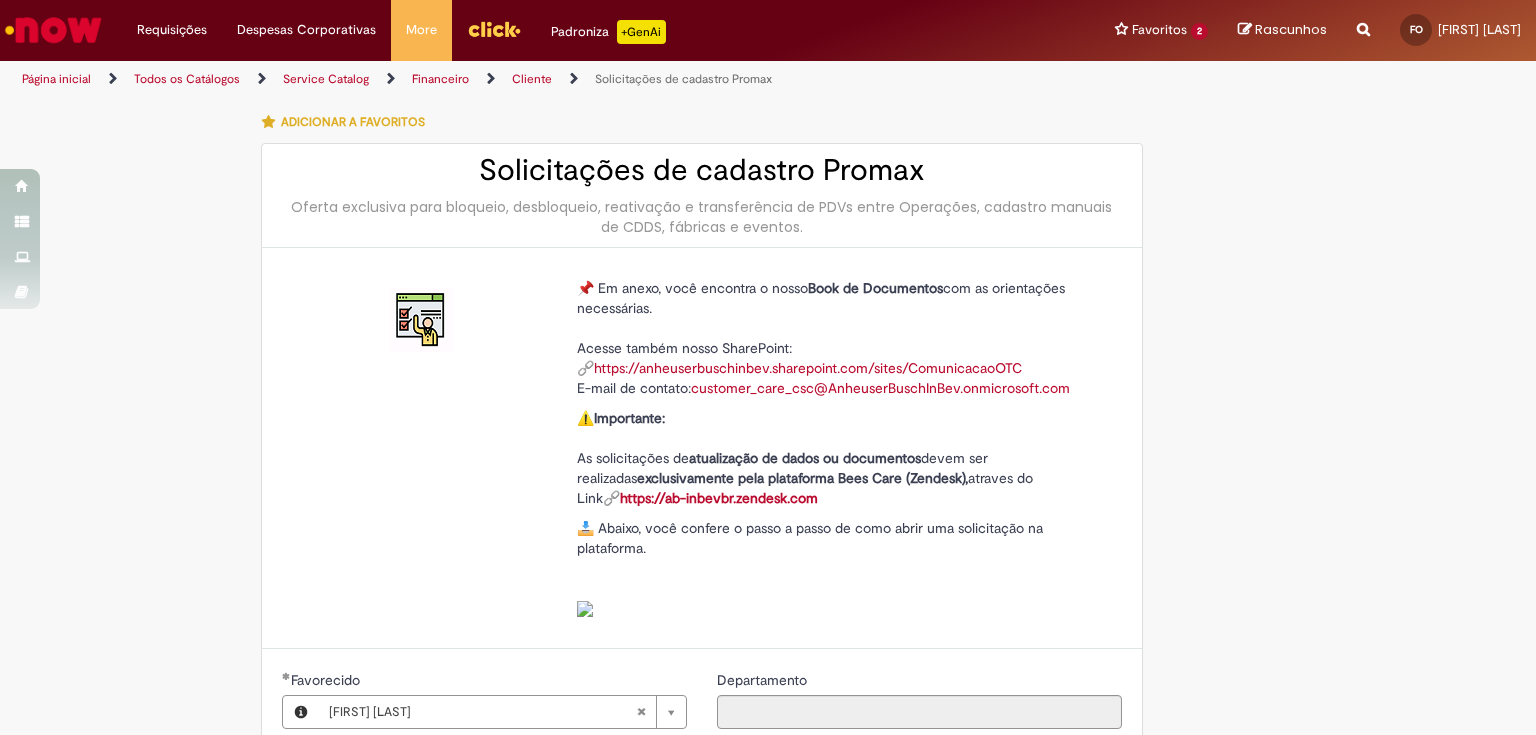 type on "**********" 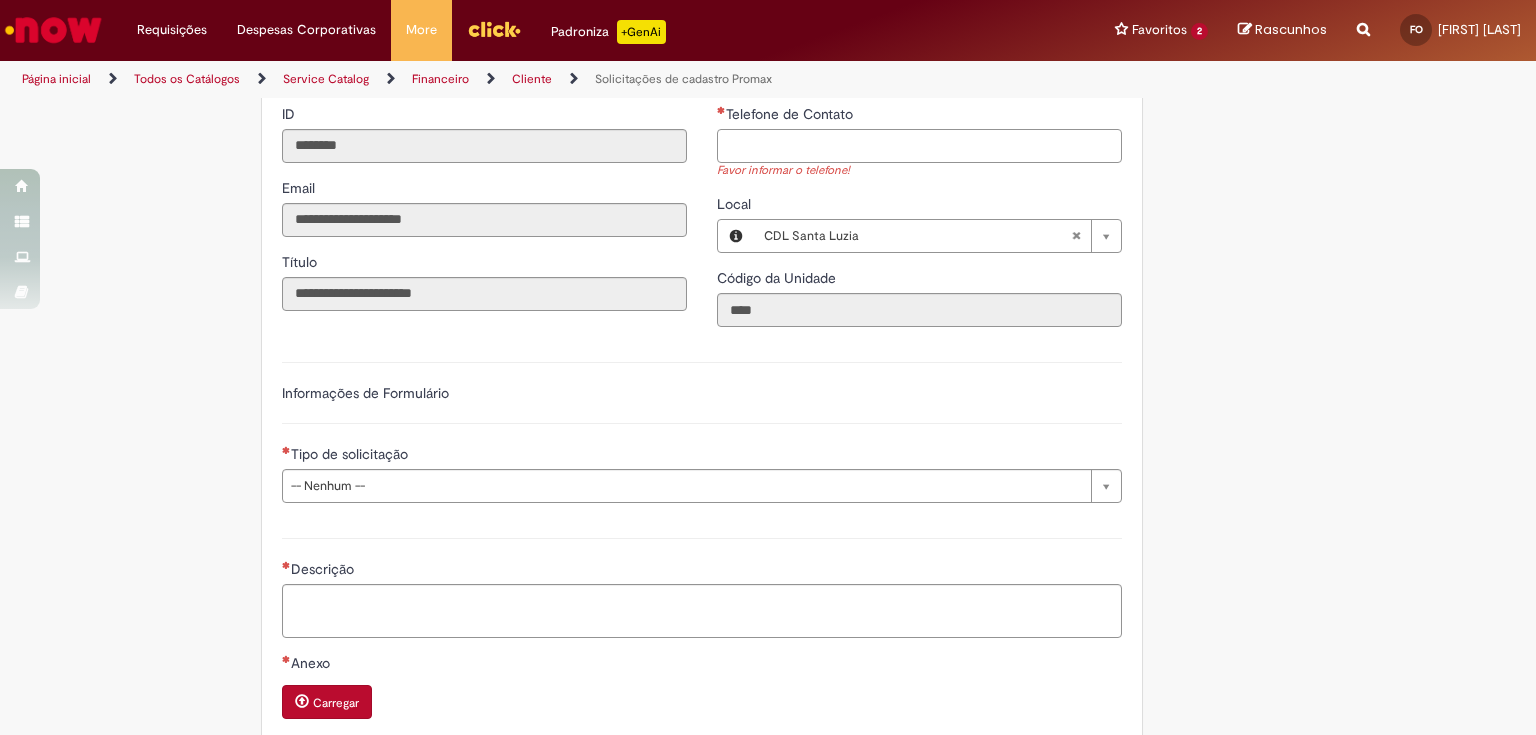 click on "Telefone de Contato" at bounding box center [919, 146] 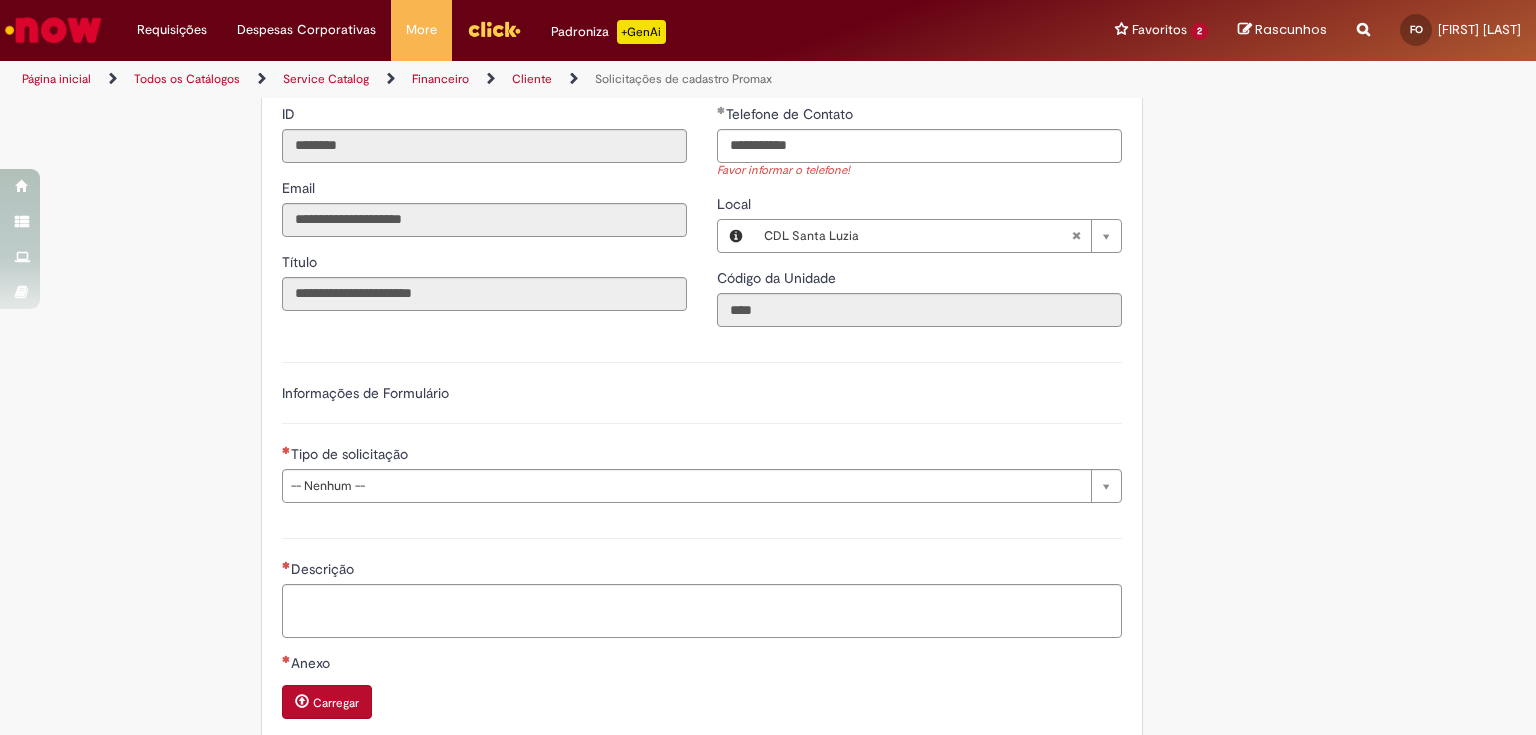type on "**********" 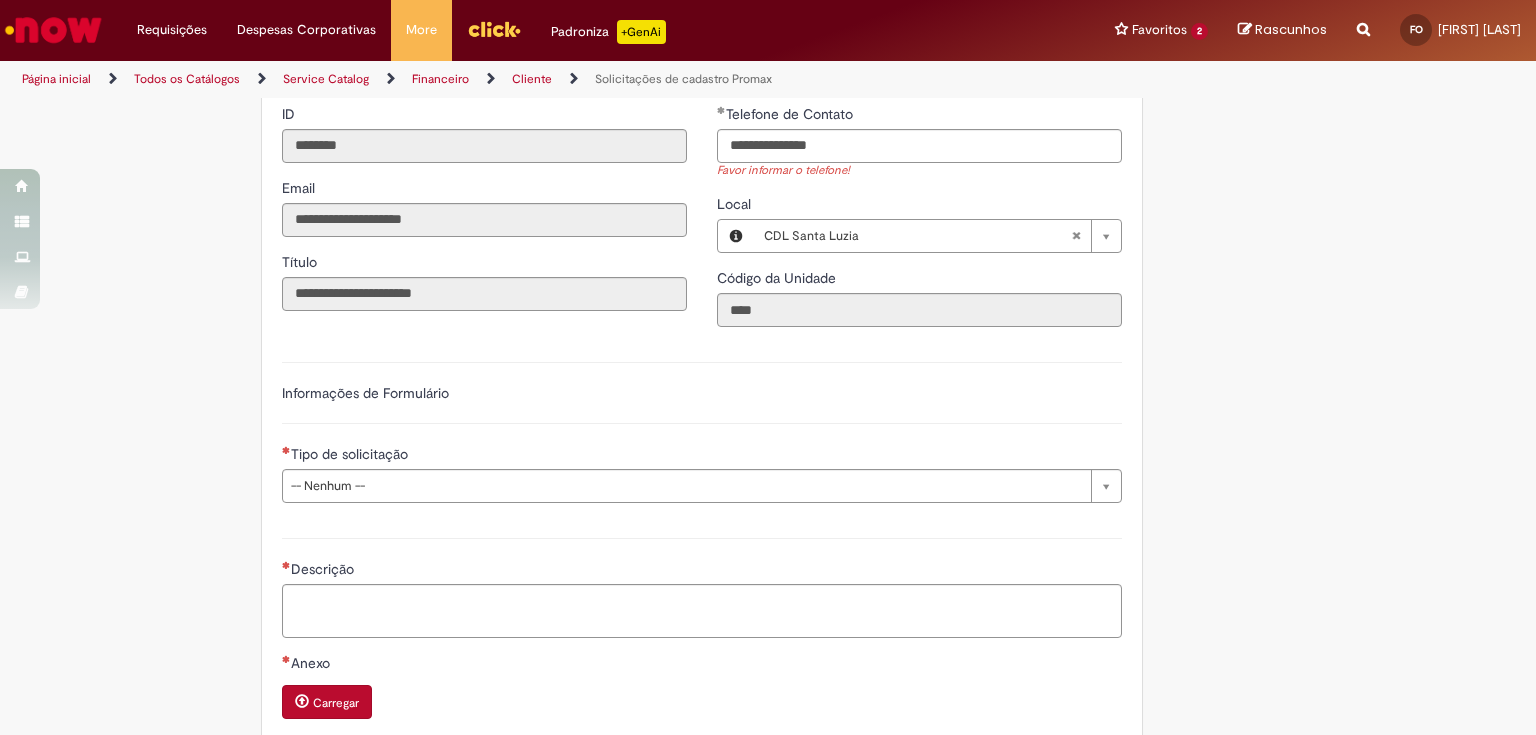 click on "**********" at bounding box center (702, 456) 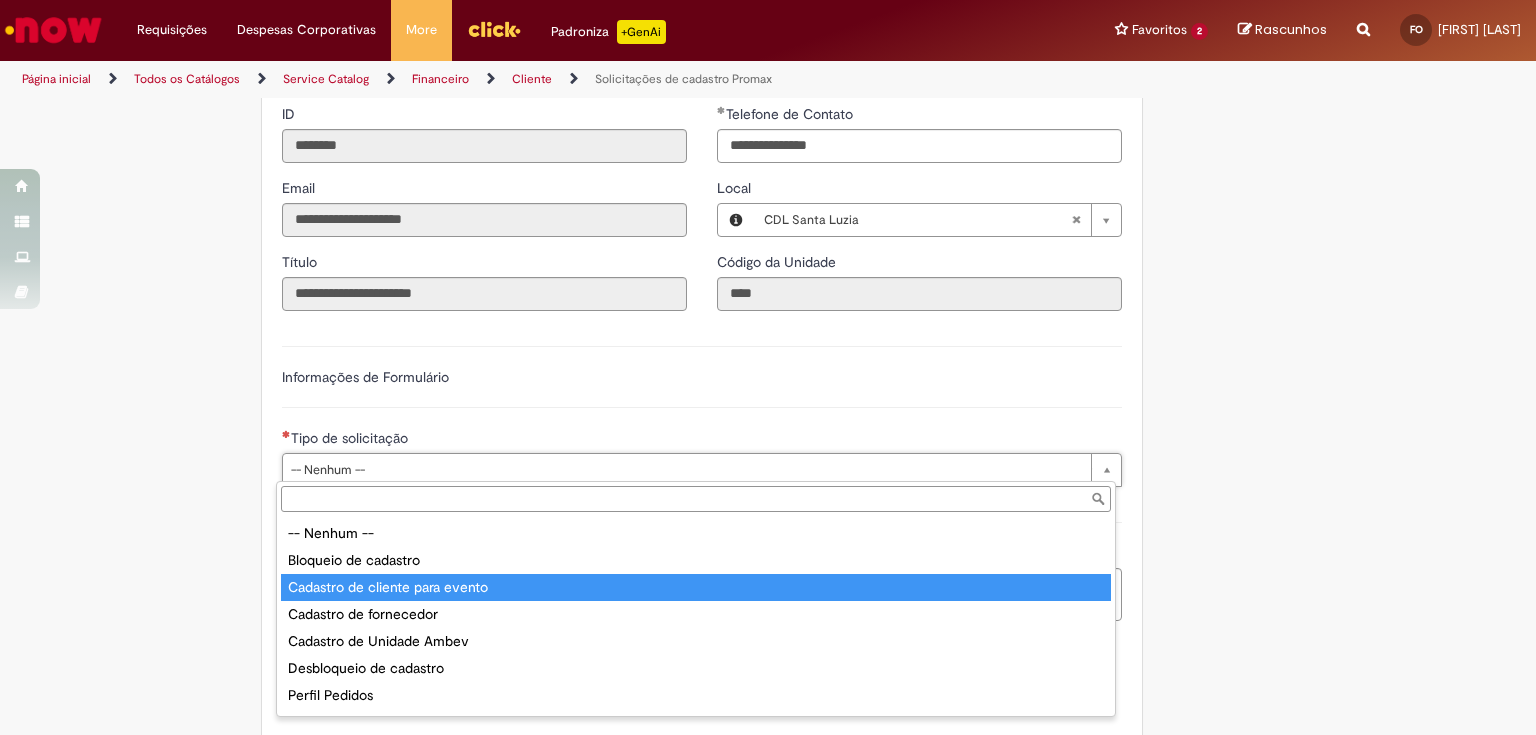 scroll, scrollTop: 78, scrollLeft: 0, axis: vertical 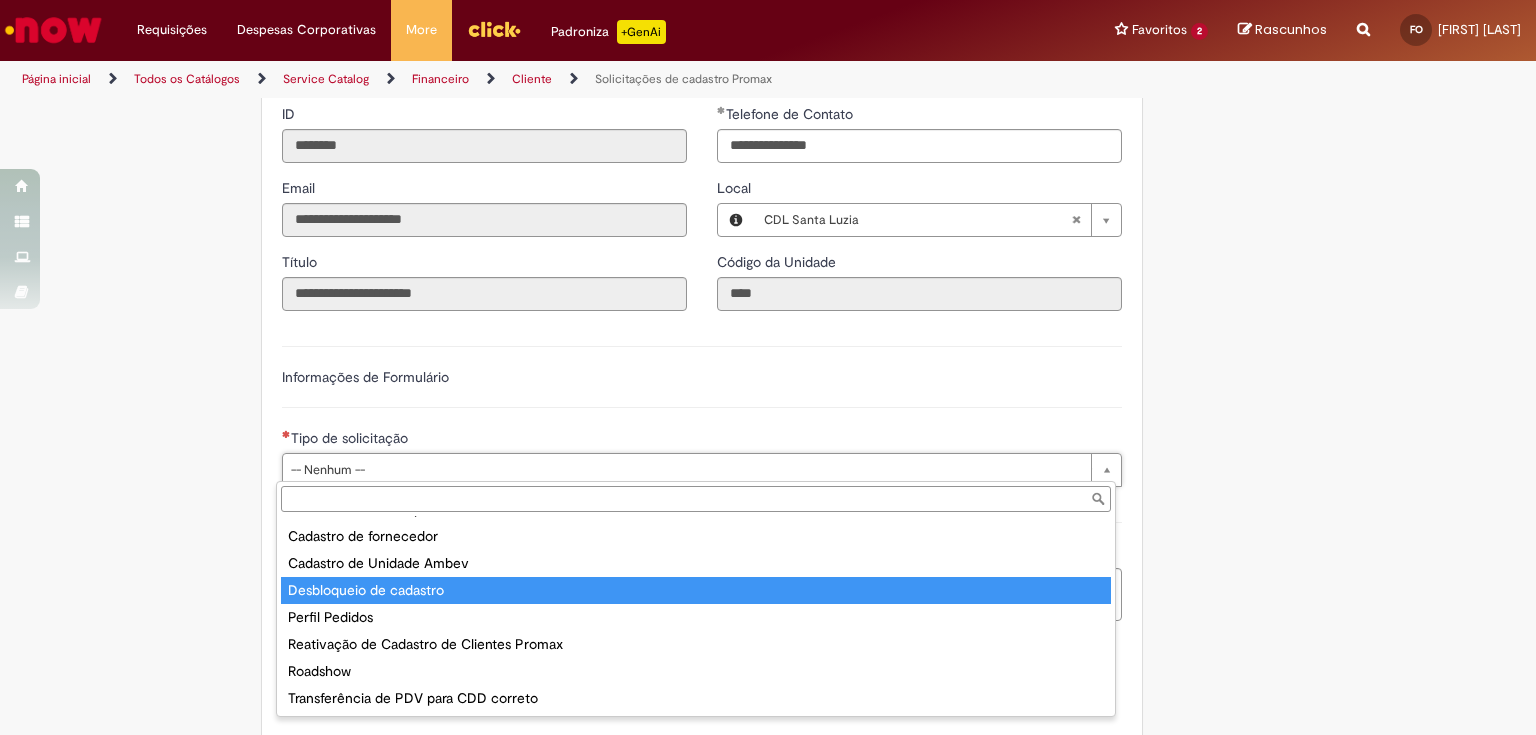type on "**********" 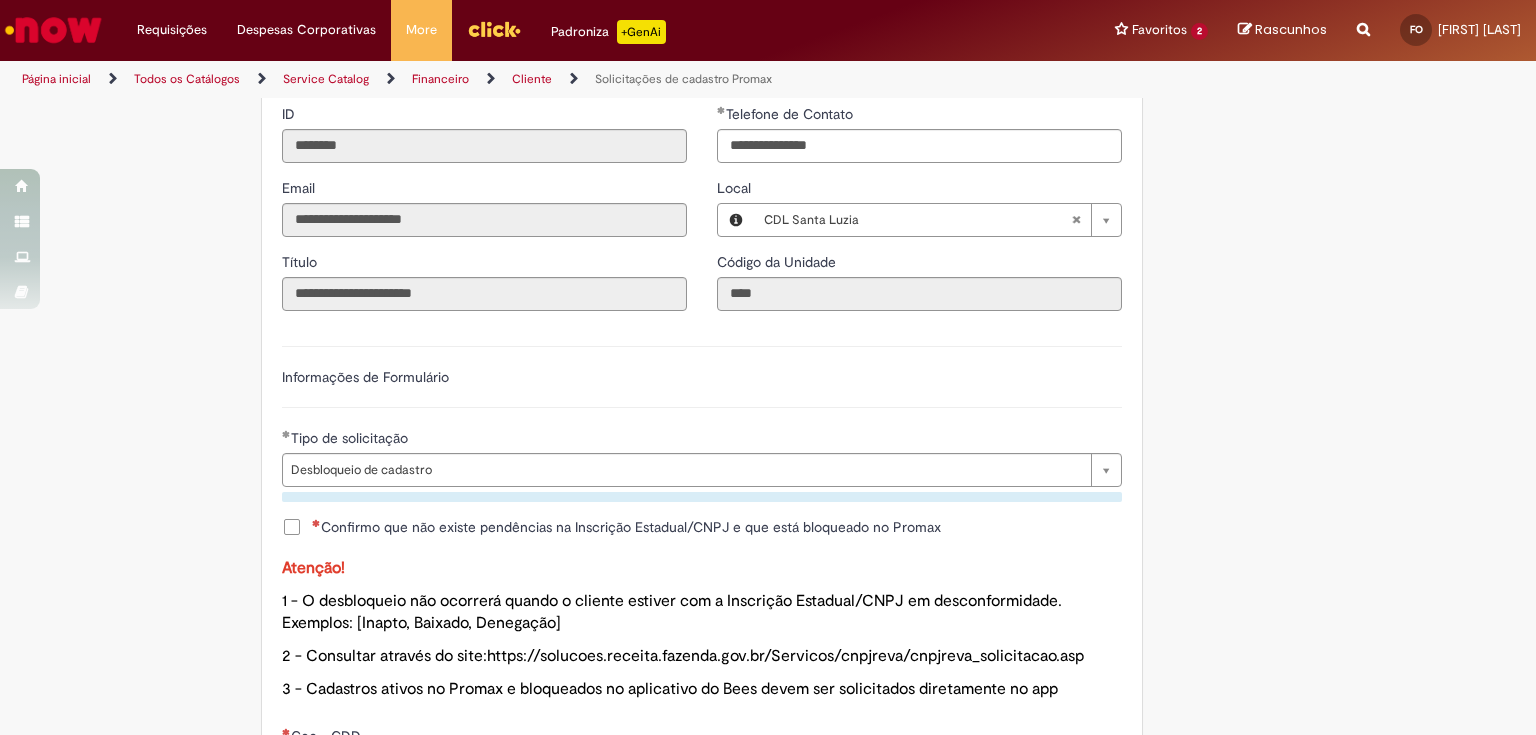 click on "Confirmo que não existe pendências na Inscrição Estadual/CNPJ e que está bloqueado no Promax" at bounding box center [626, 527] 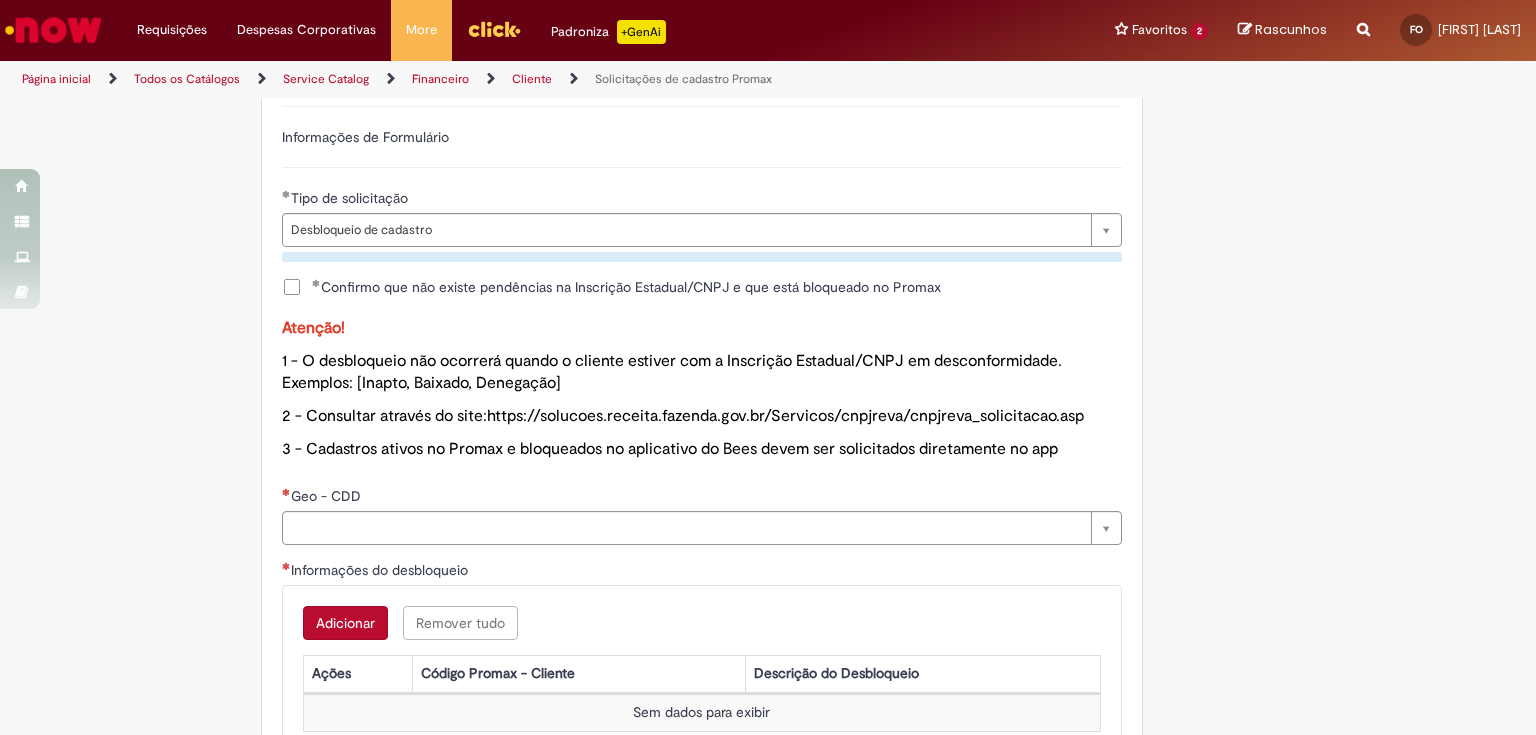 scroll, scrollTop: 1120, scrollLeft: 0, axis: vertical 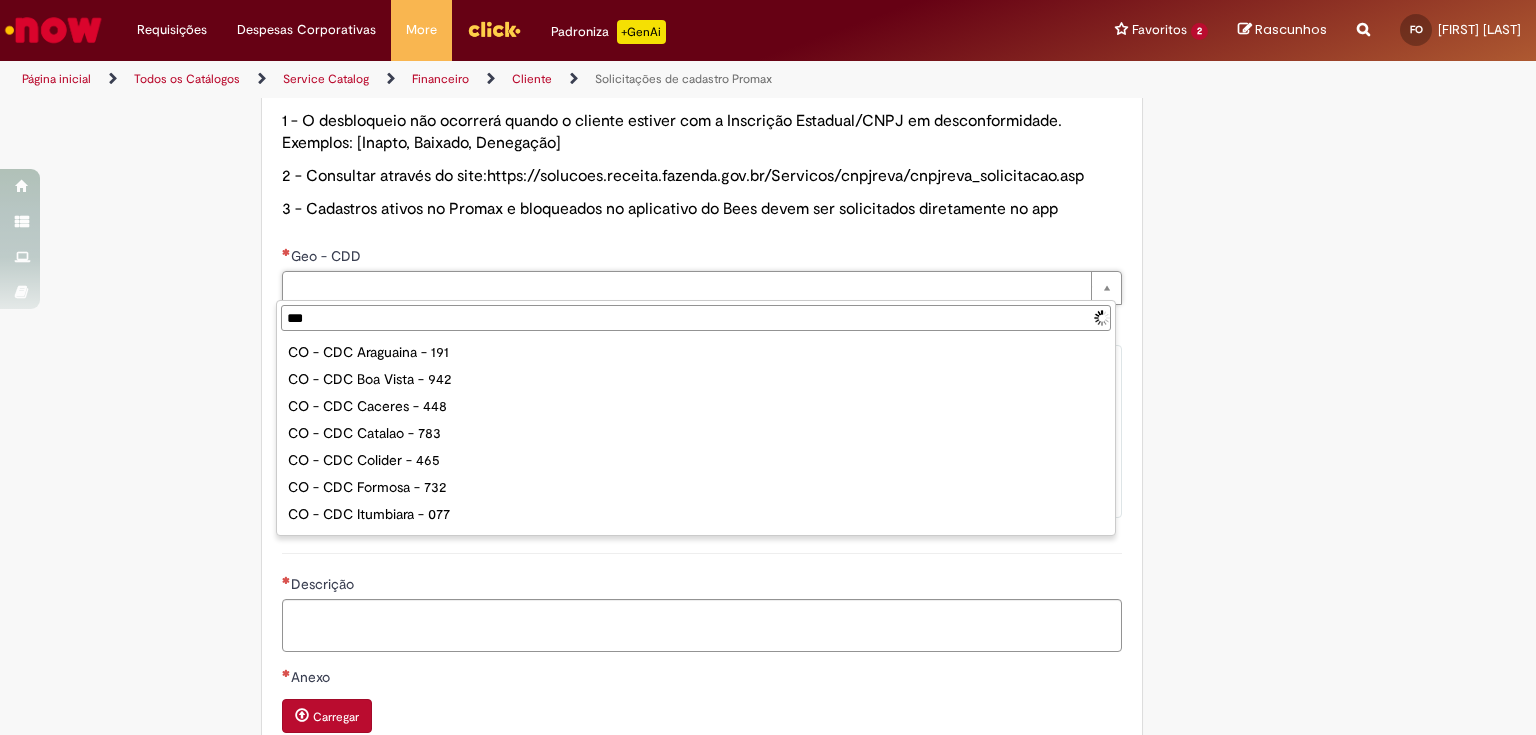 type on "****" 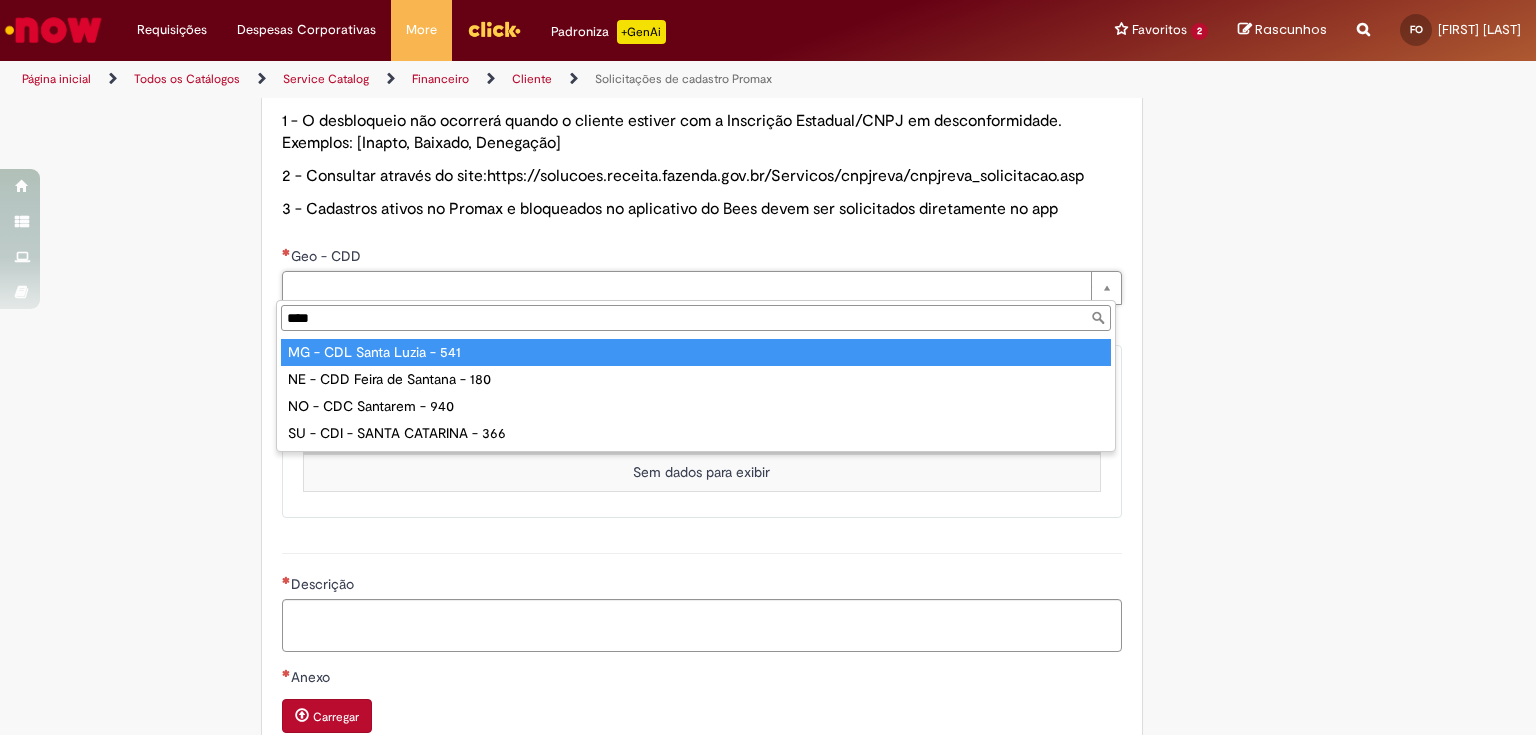 type on "**********" 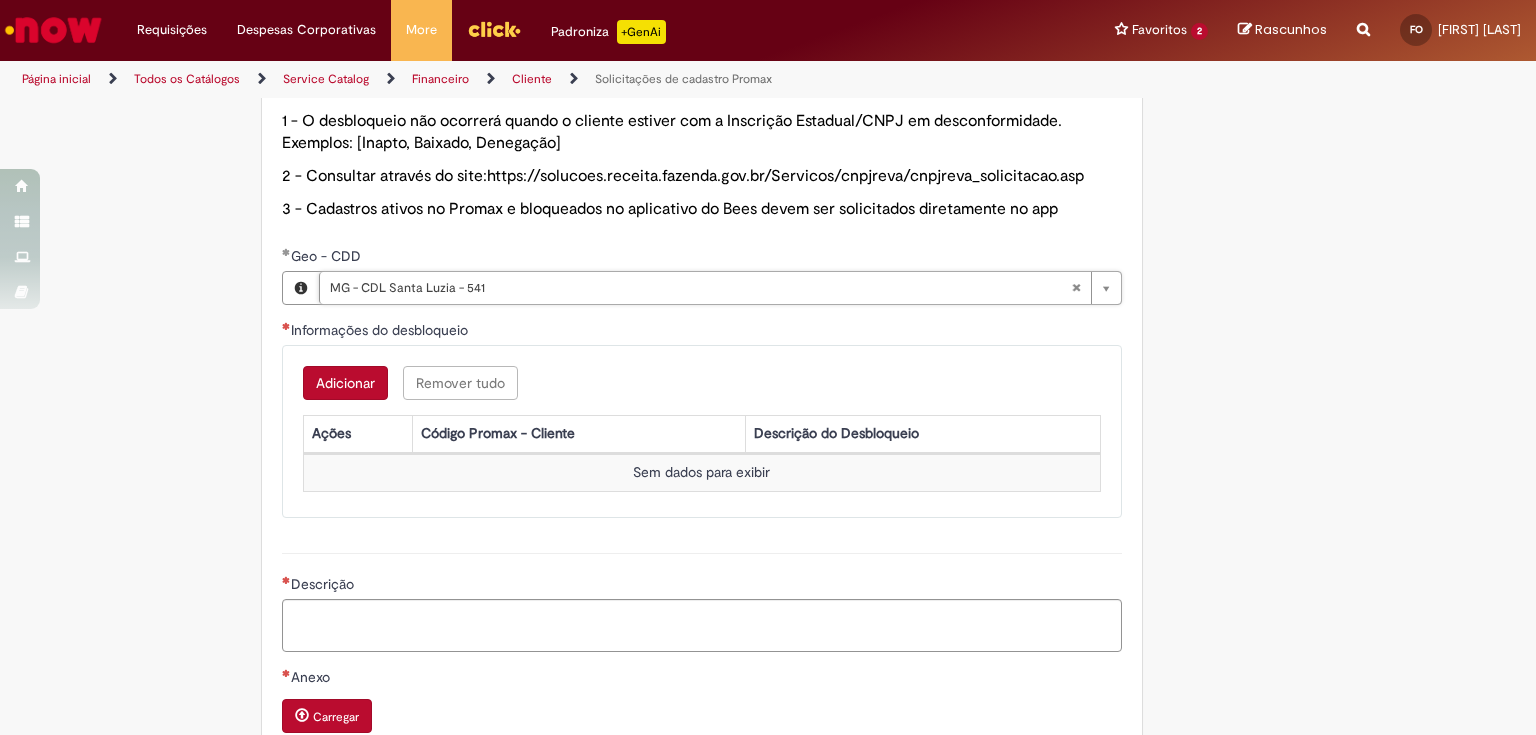 click on "Adicionar" at bounding box center (345, 383) 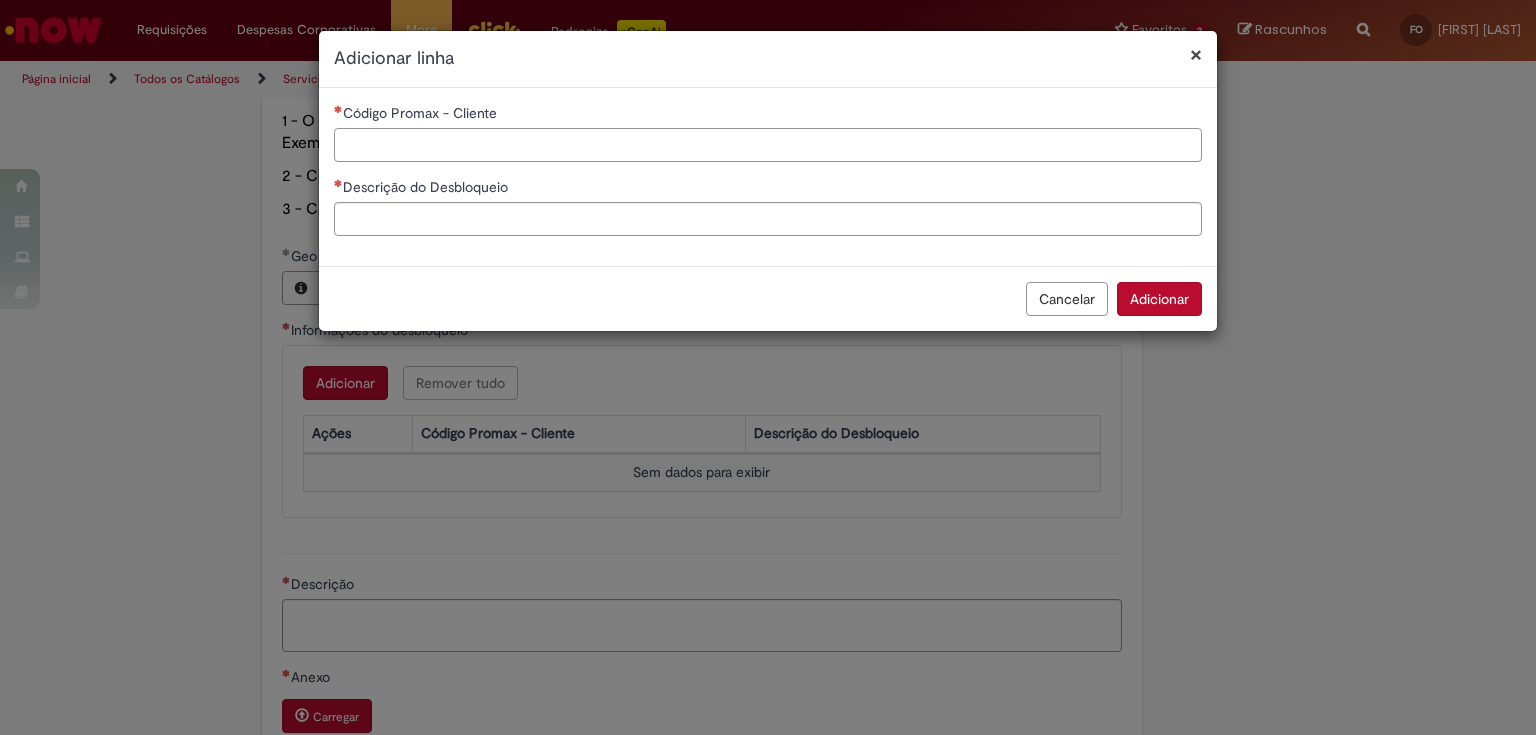 click on "Código Promax - Cliente" at bounding box center [768, 145] 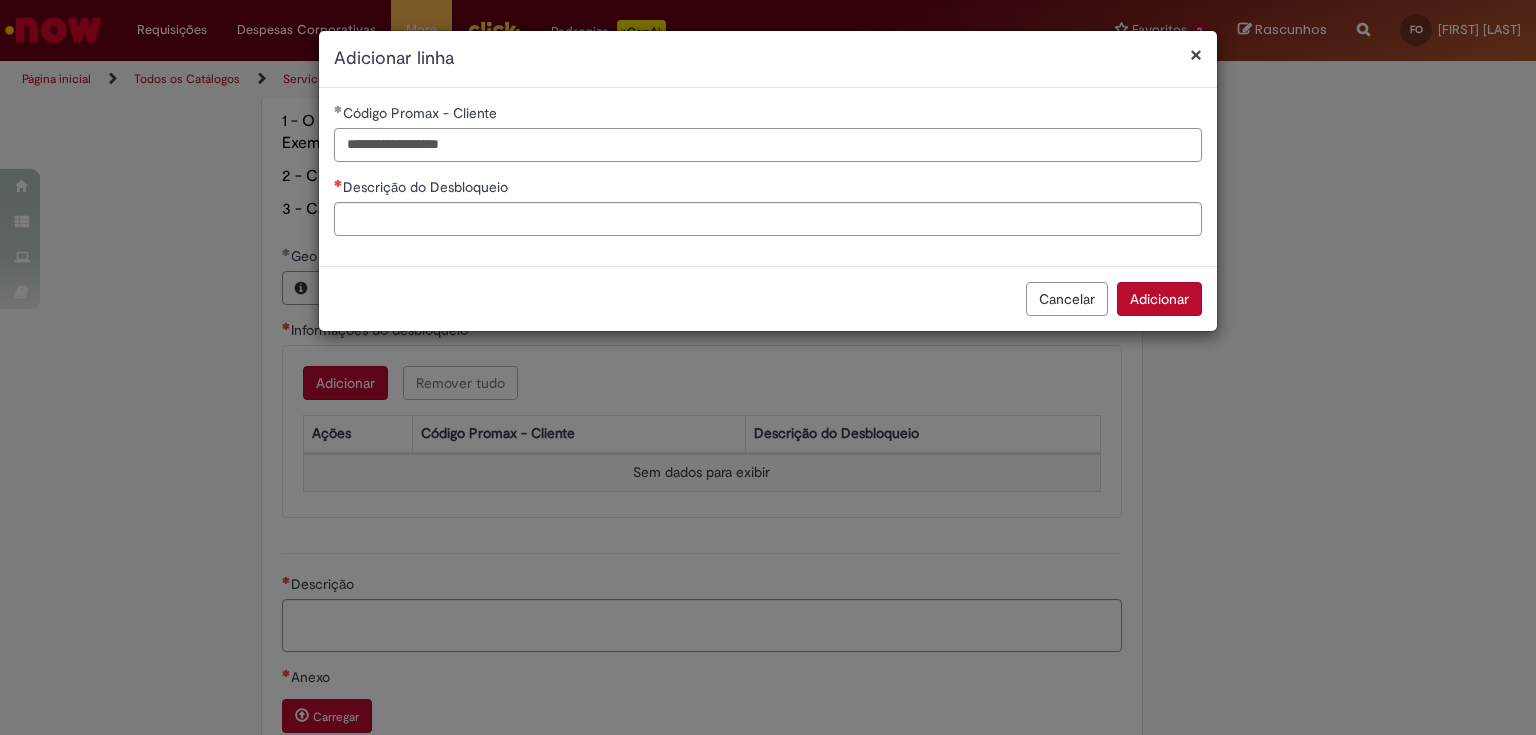 type on "**********" 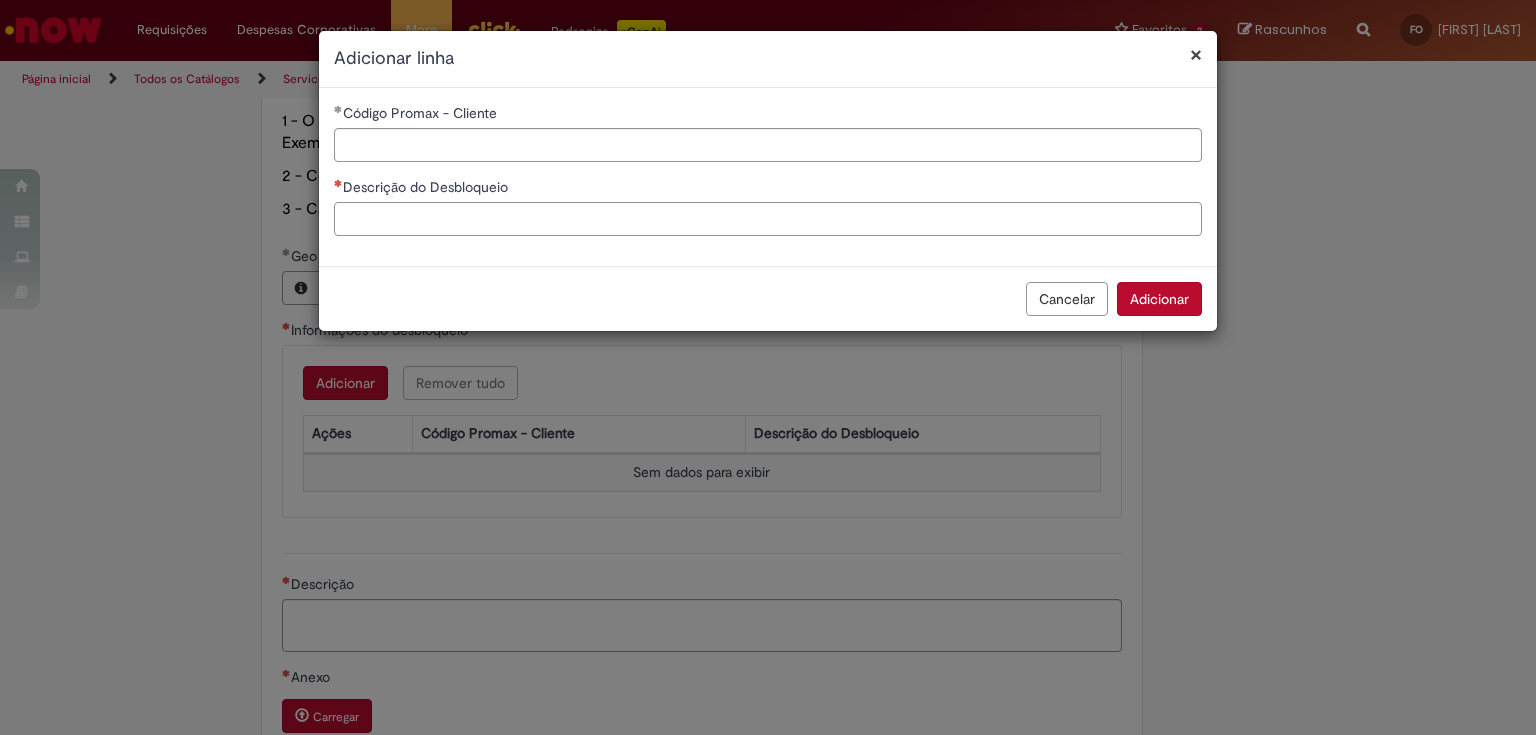 click on "Descrição do Desbloqueio" at bounding box center [768, 219] 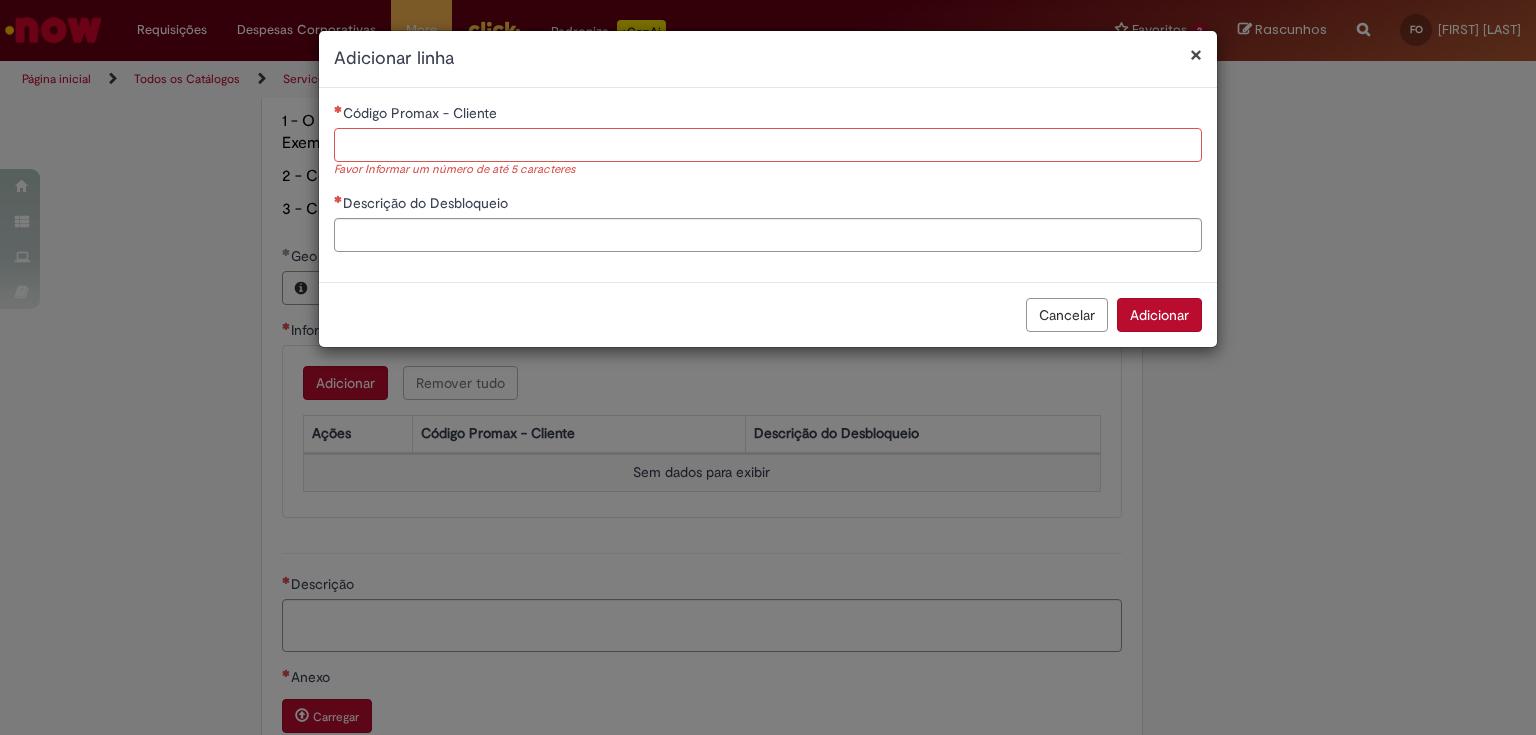 click on "Código Promax - Cliente" at bounding box center [768, 145] 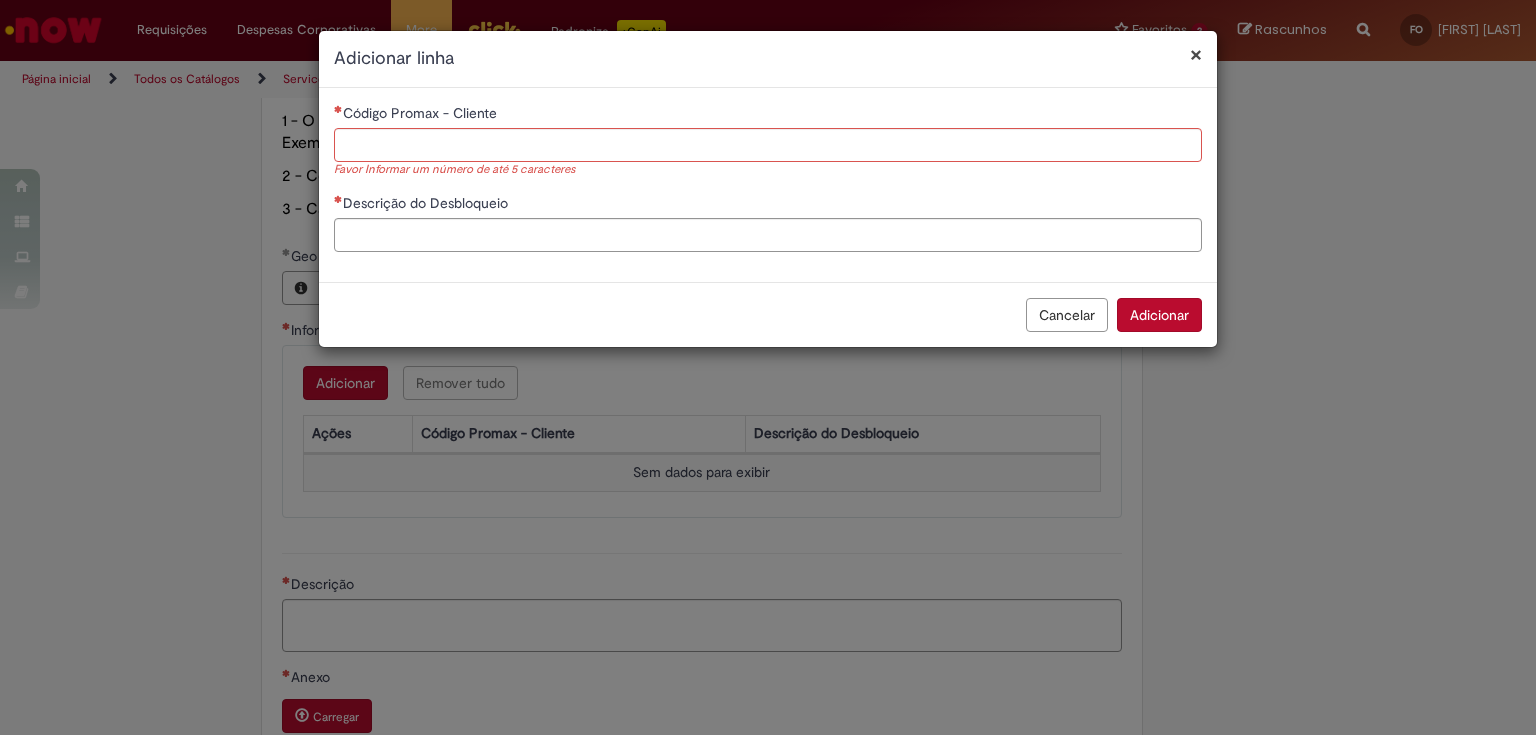 click on "Favor Informar um número de até 5 caracteres" at bounding box center (768, 170) 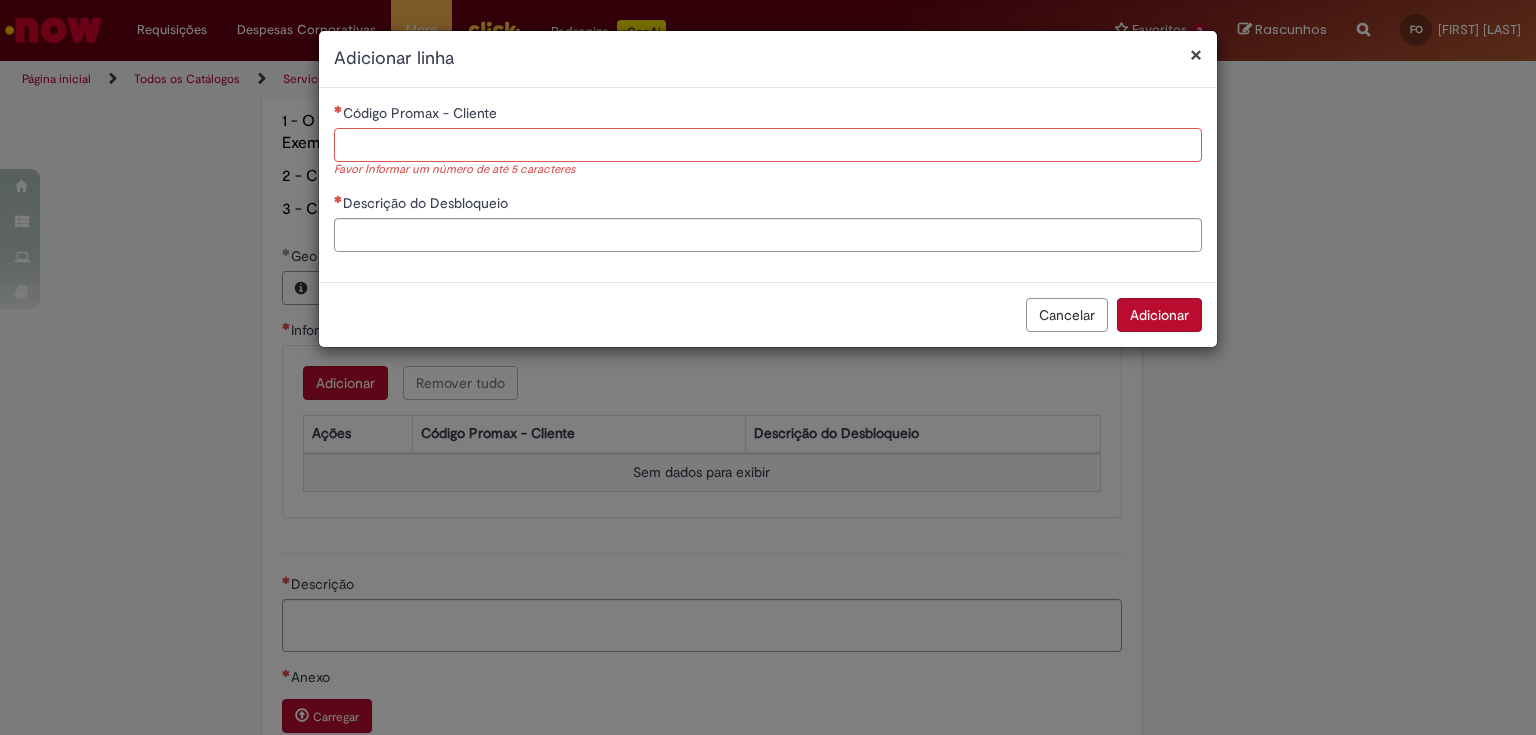 click on "Código Promax - Cliente" at bounding box center [768, 145] 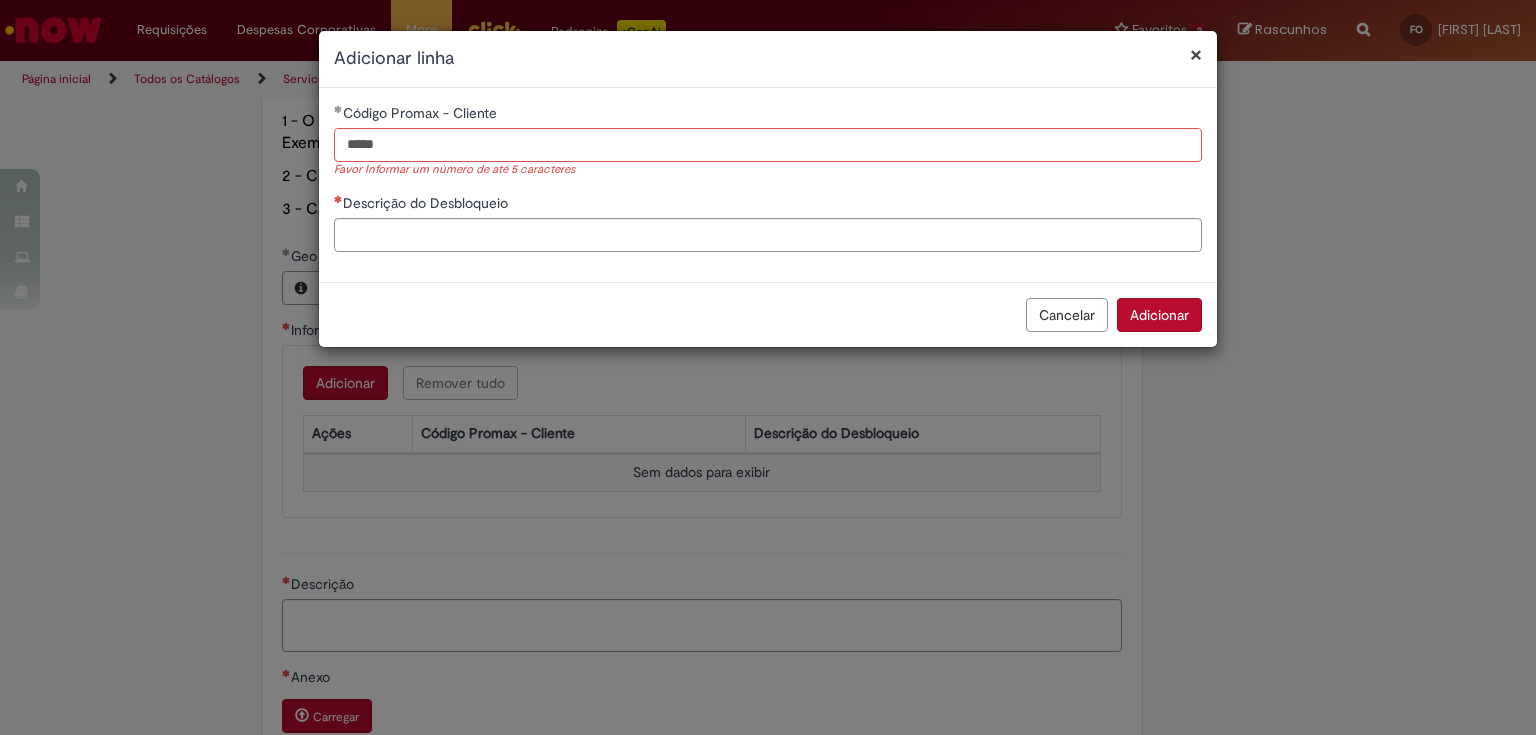 type on "*****" 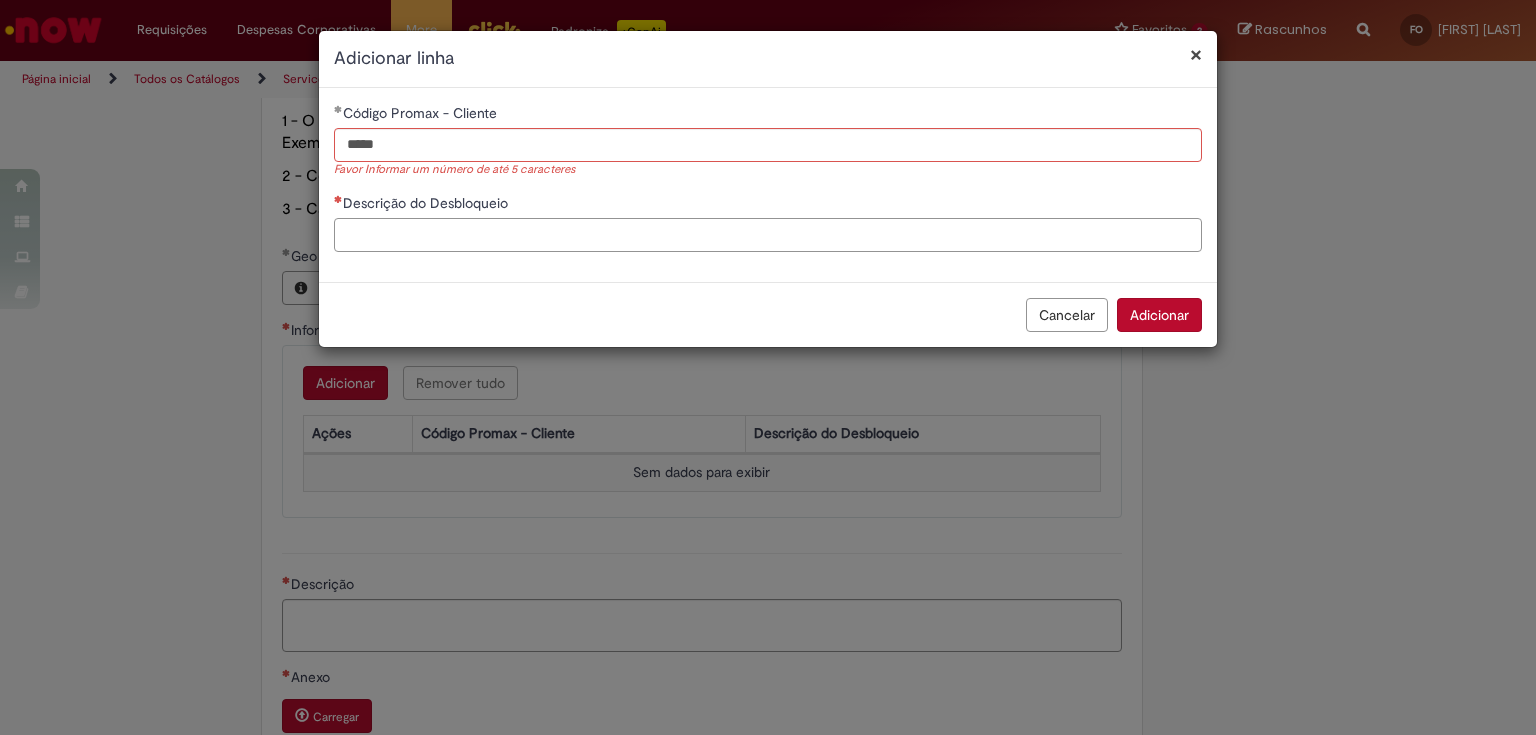 click on "Descrição do Desbloqueio" at bounding box center (768, 235) 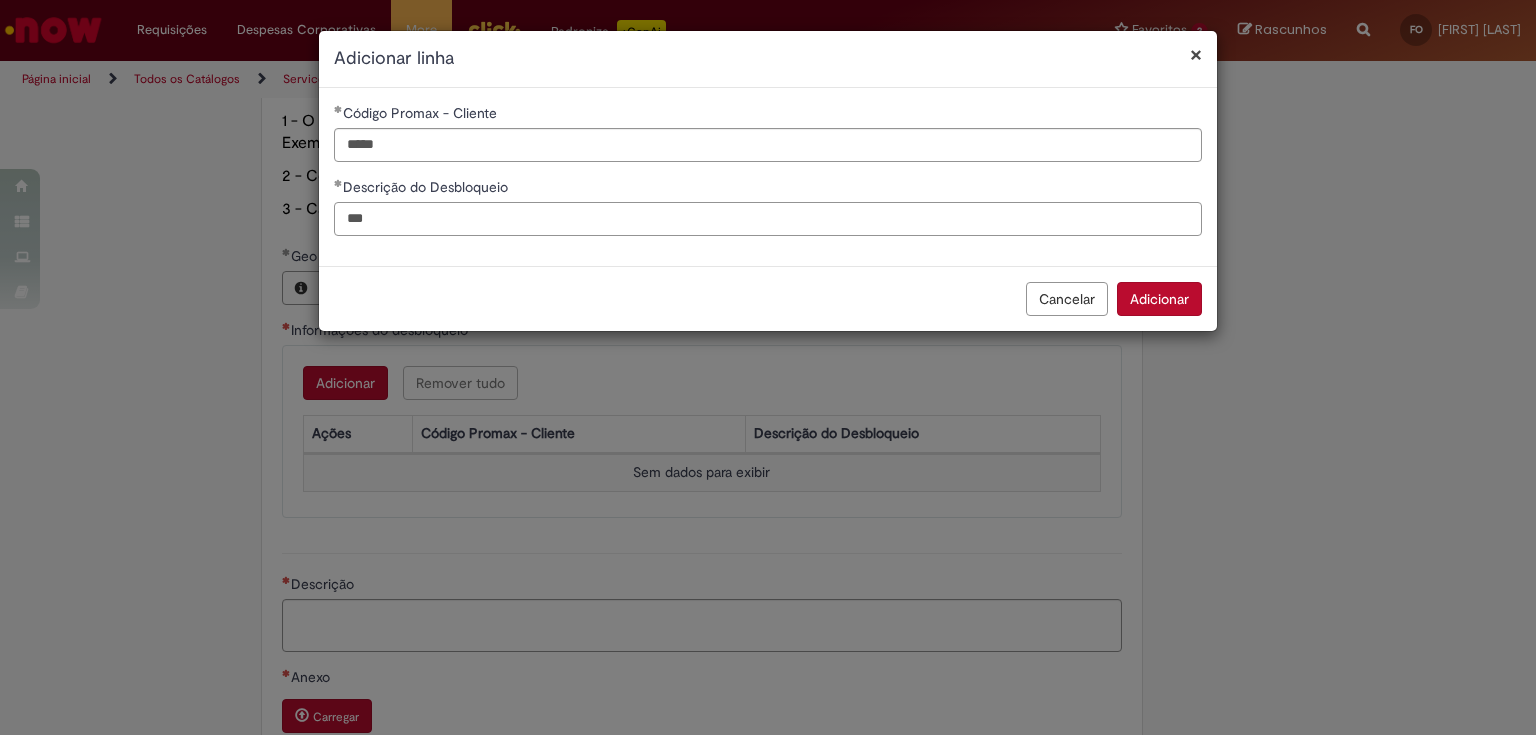 type on "*" 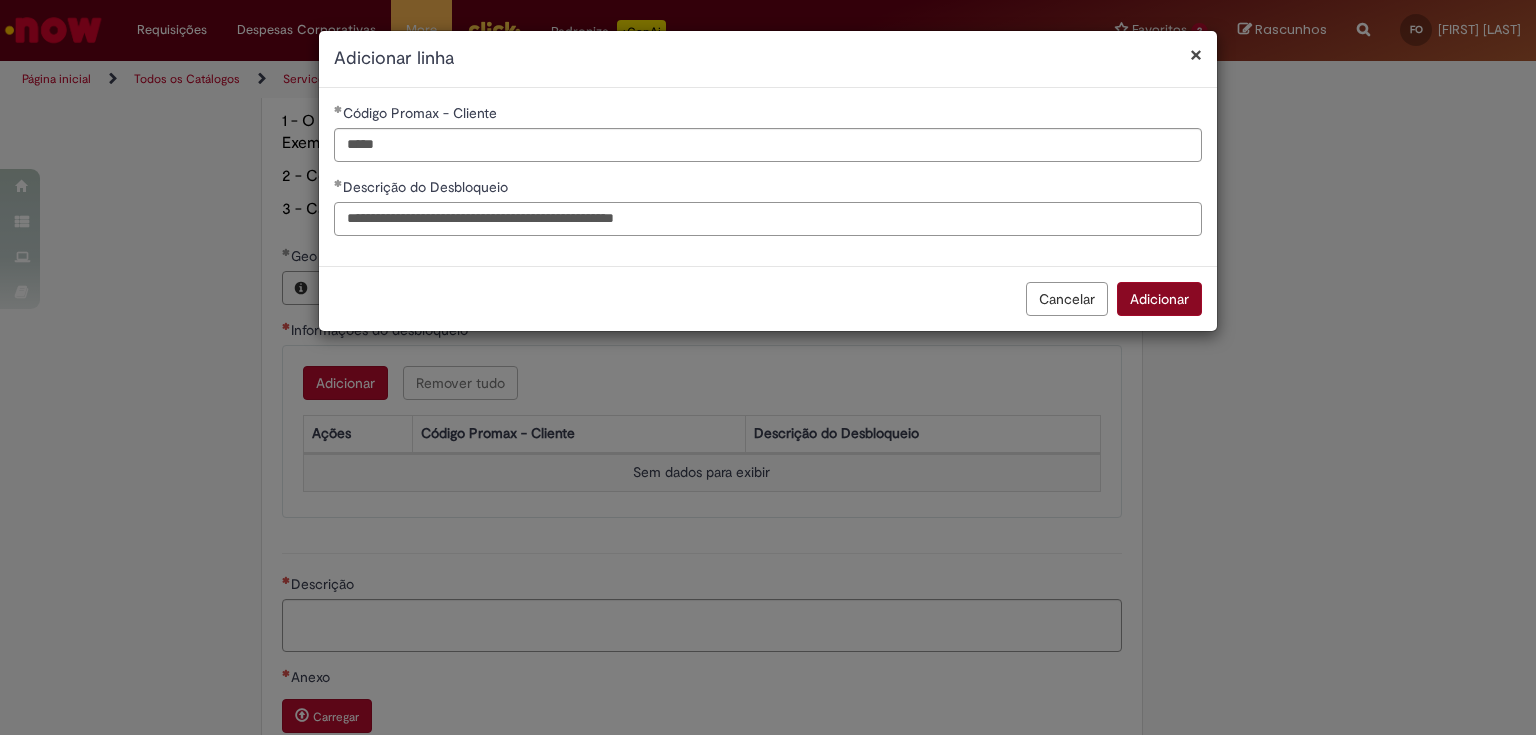 type on "**********" 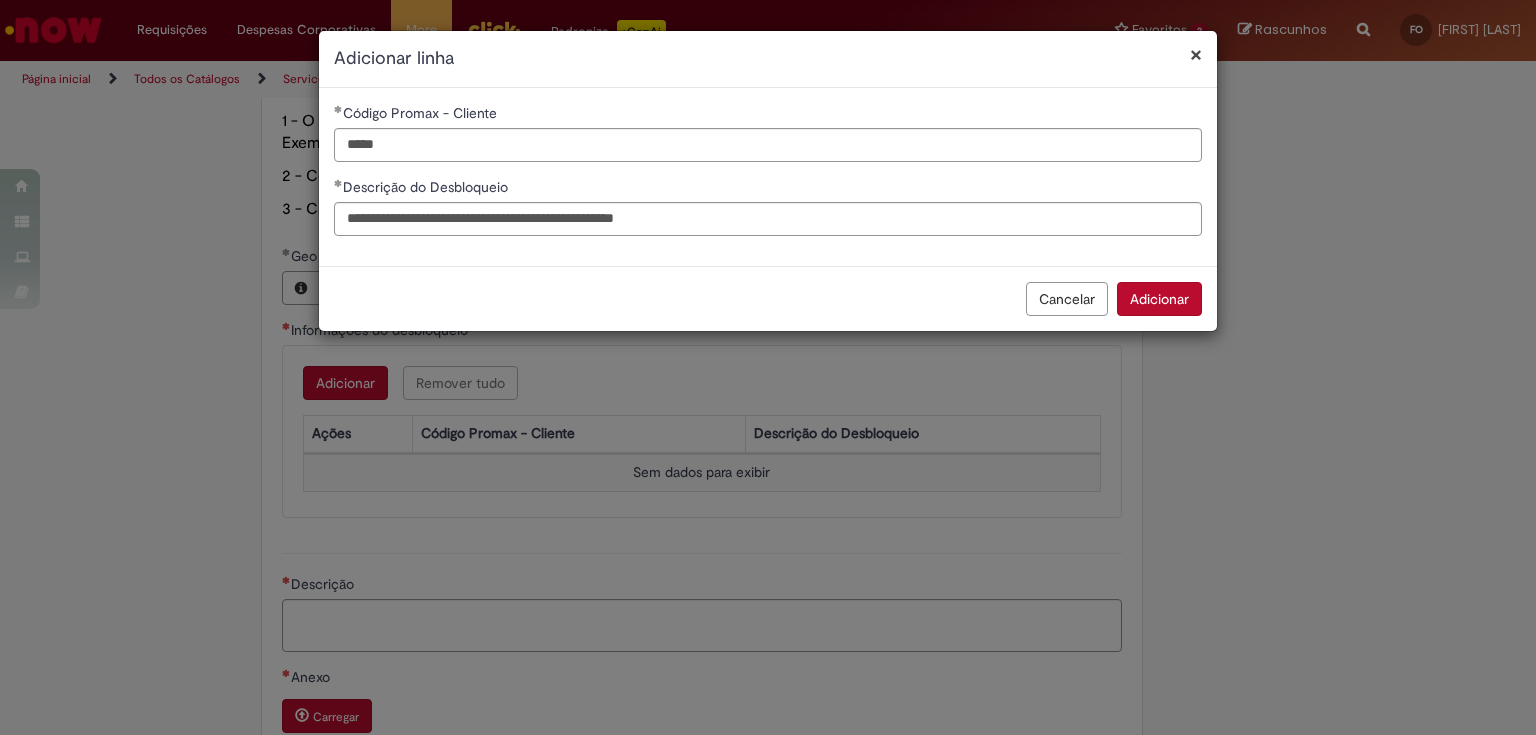 click on "Adicionar" at bounding box center [1159, 299] 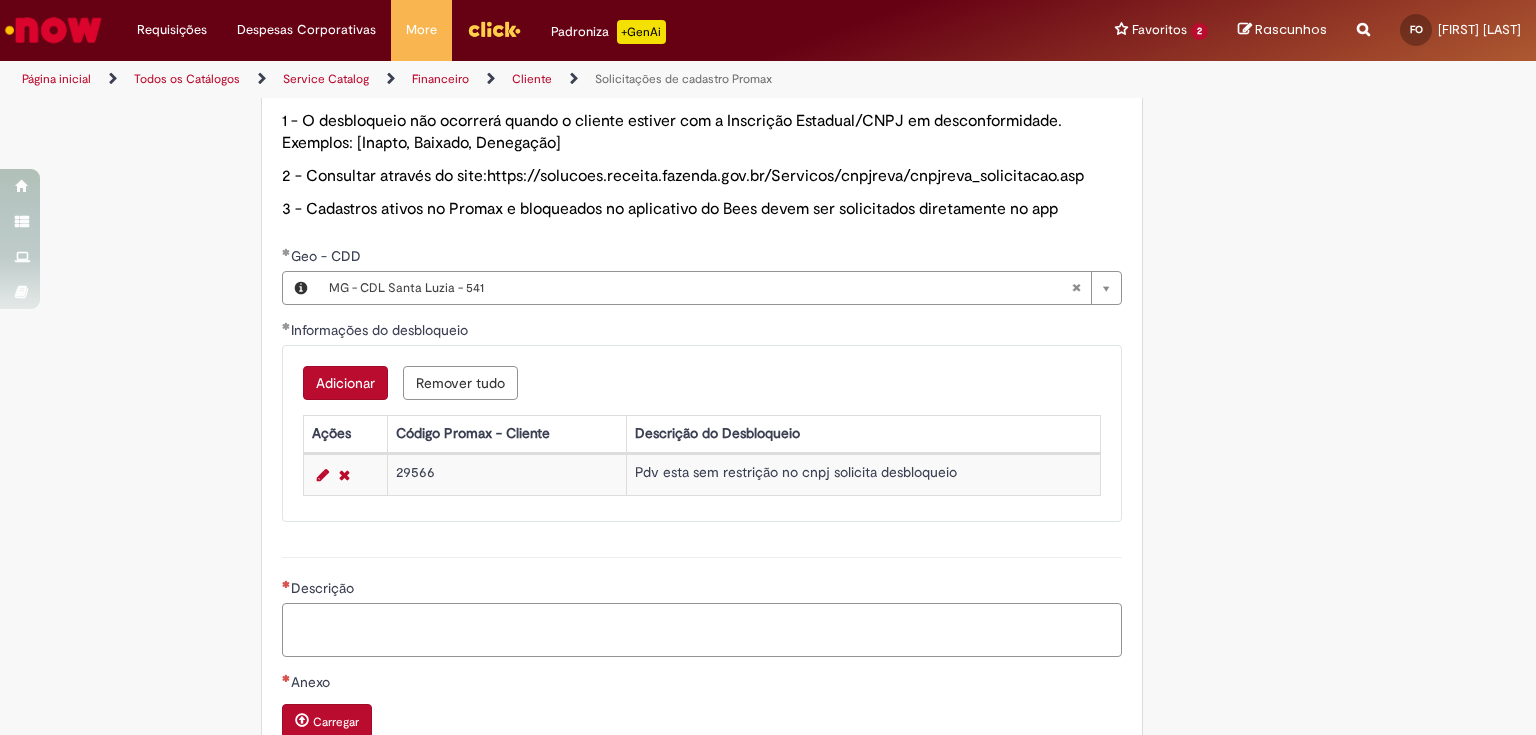 click on "Descrição" at bounding box center (702, 630) 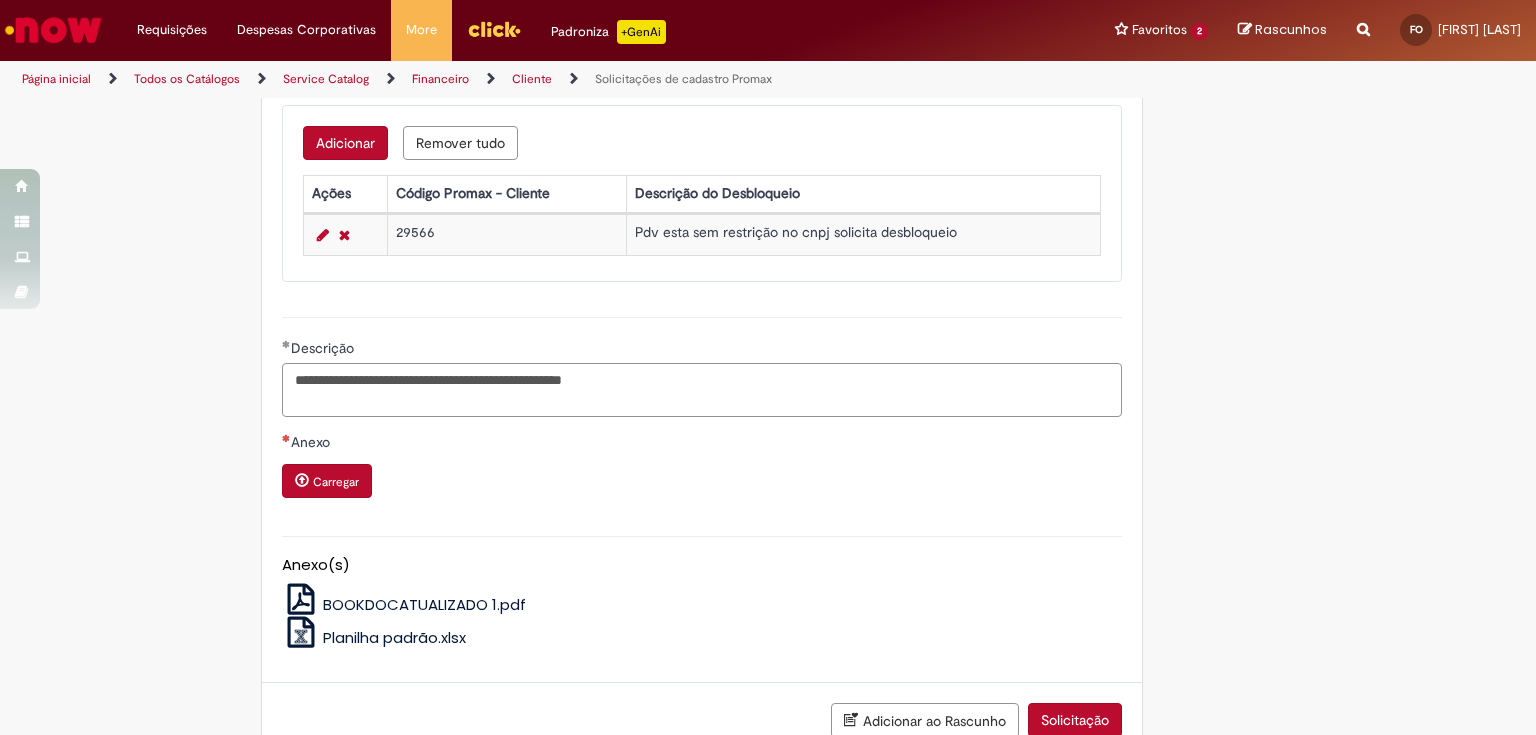scroll, scrollTop: 1401, scrollLeft: 0, axis: vertical 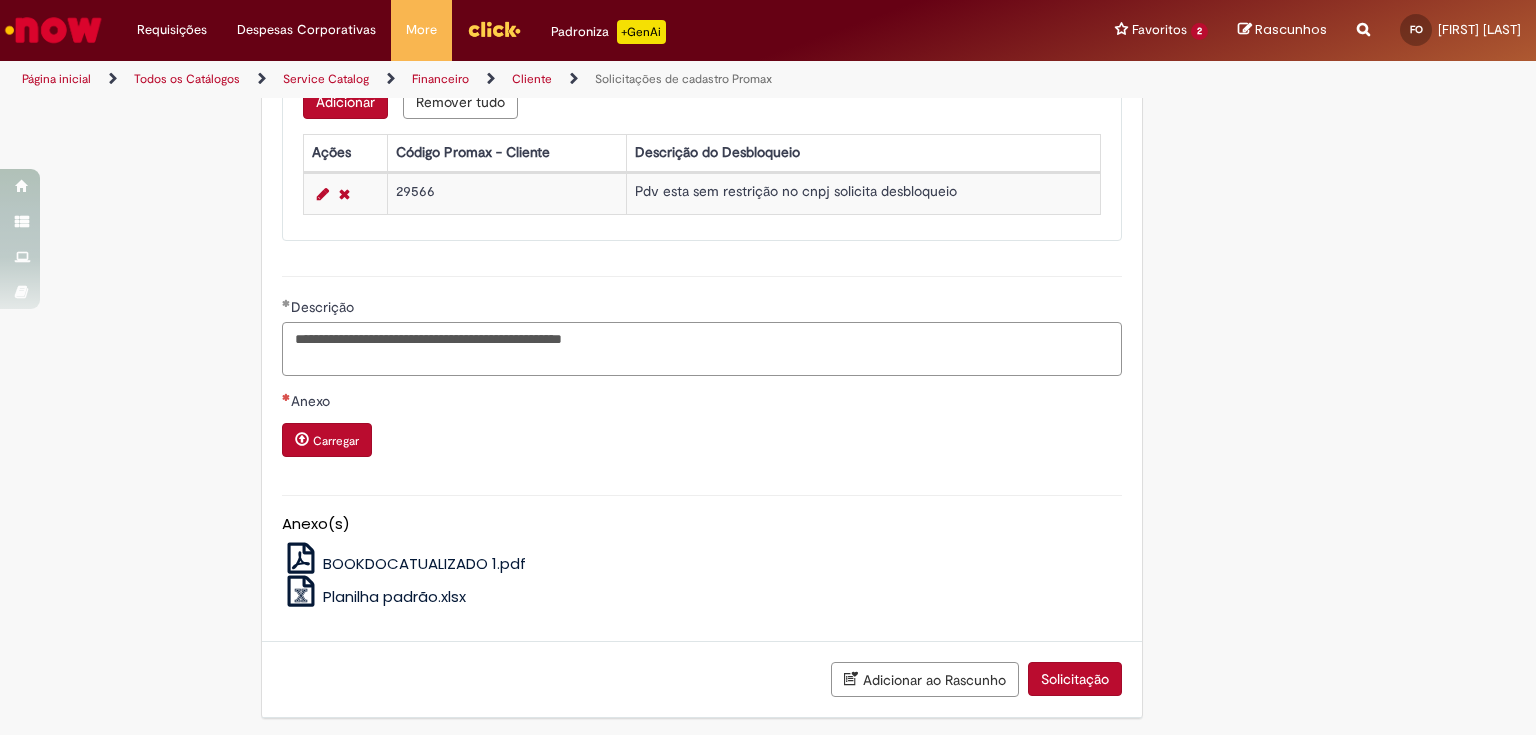 type on "**********" 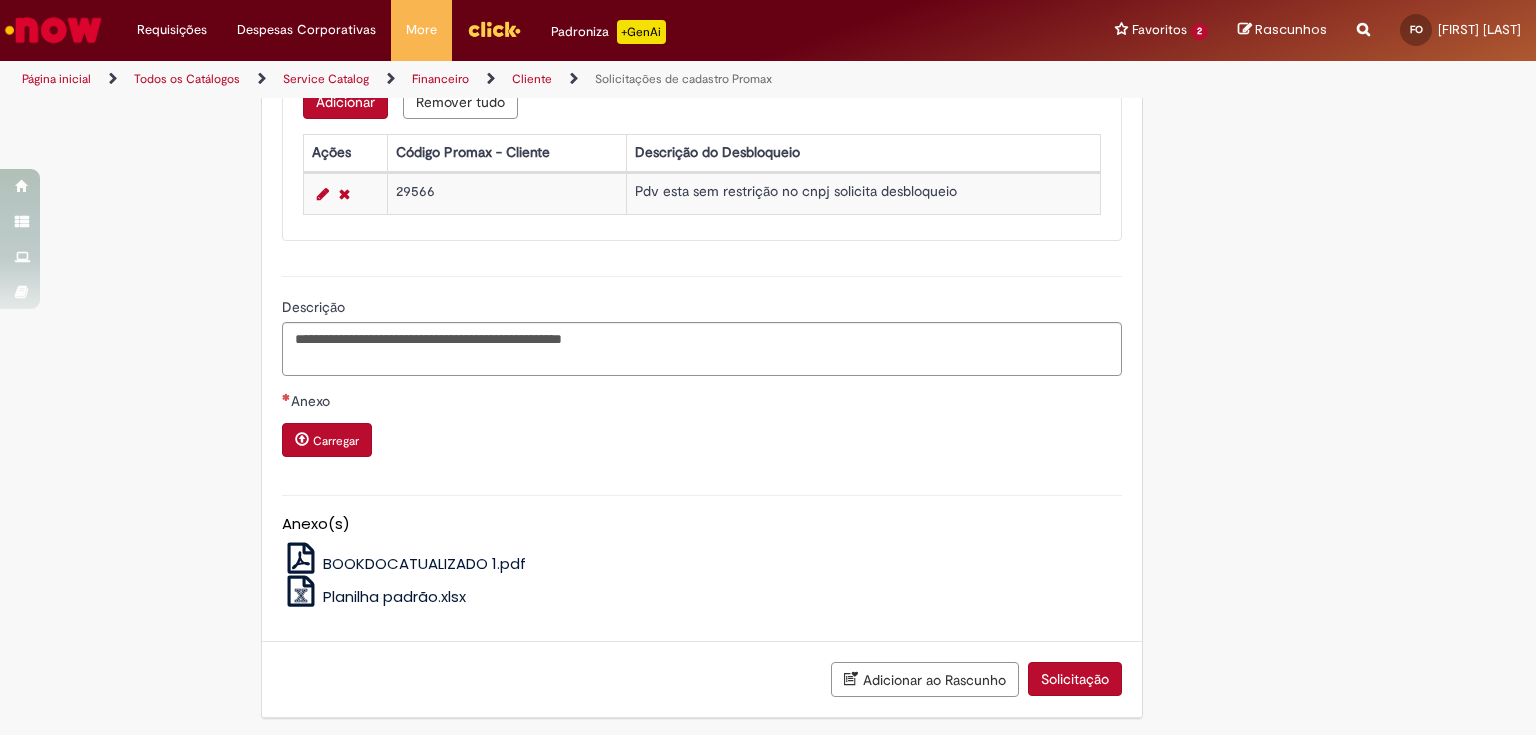 click on "Planilha padrão.xlsx" at bounding box center (394, 596) 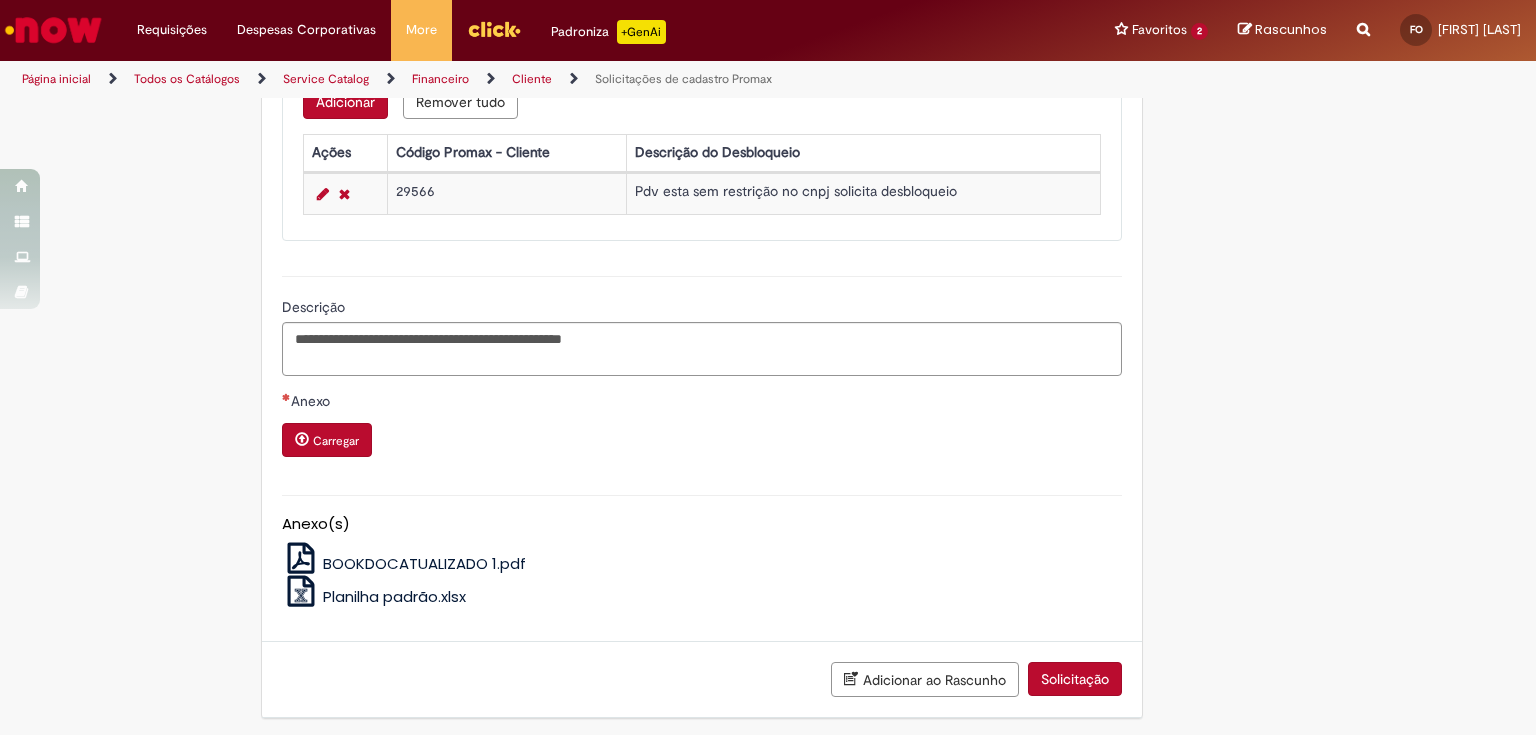 click on "Carregar" at bounding box center (327, 440) 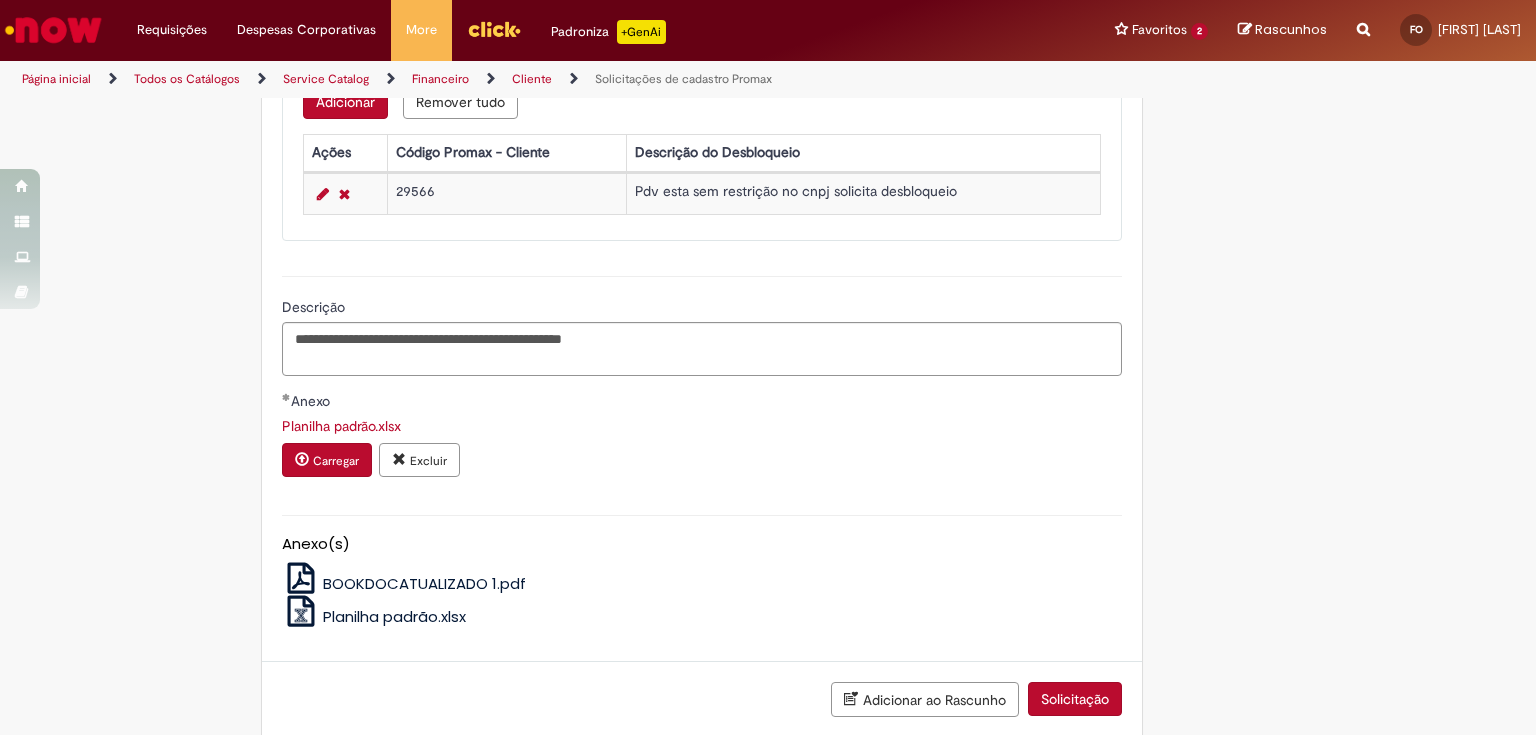 click on "Solicitação" at bounding box center (1075, 699) 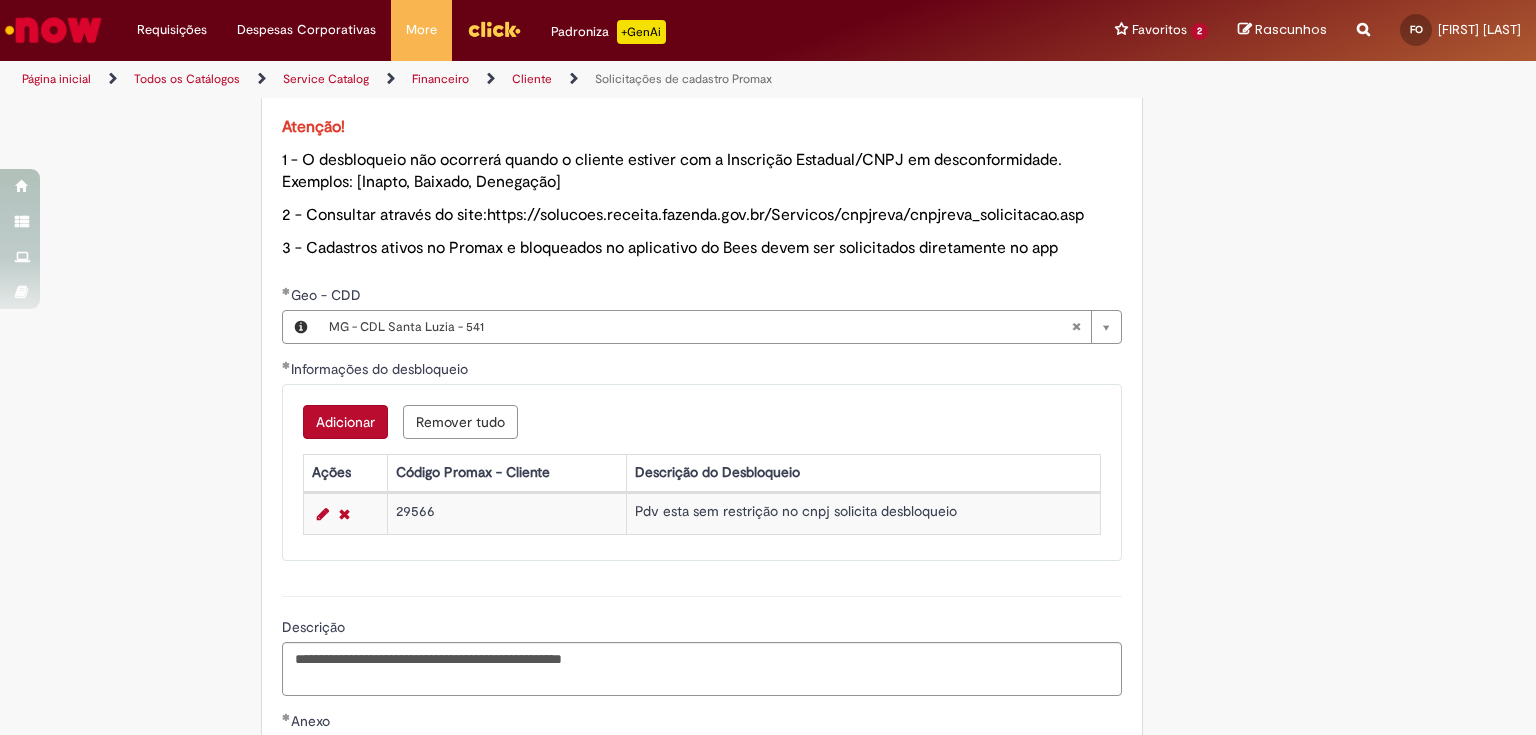 scroll, scrollTop: 921, scrollLeft: 0, axis: vertical 